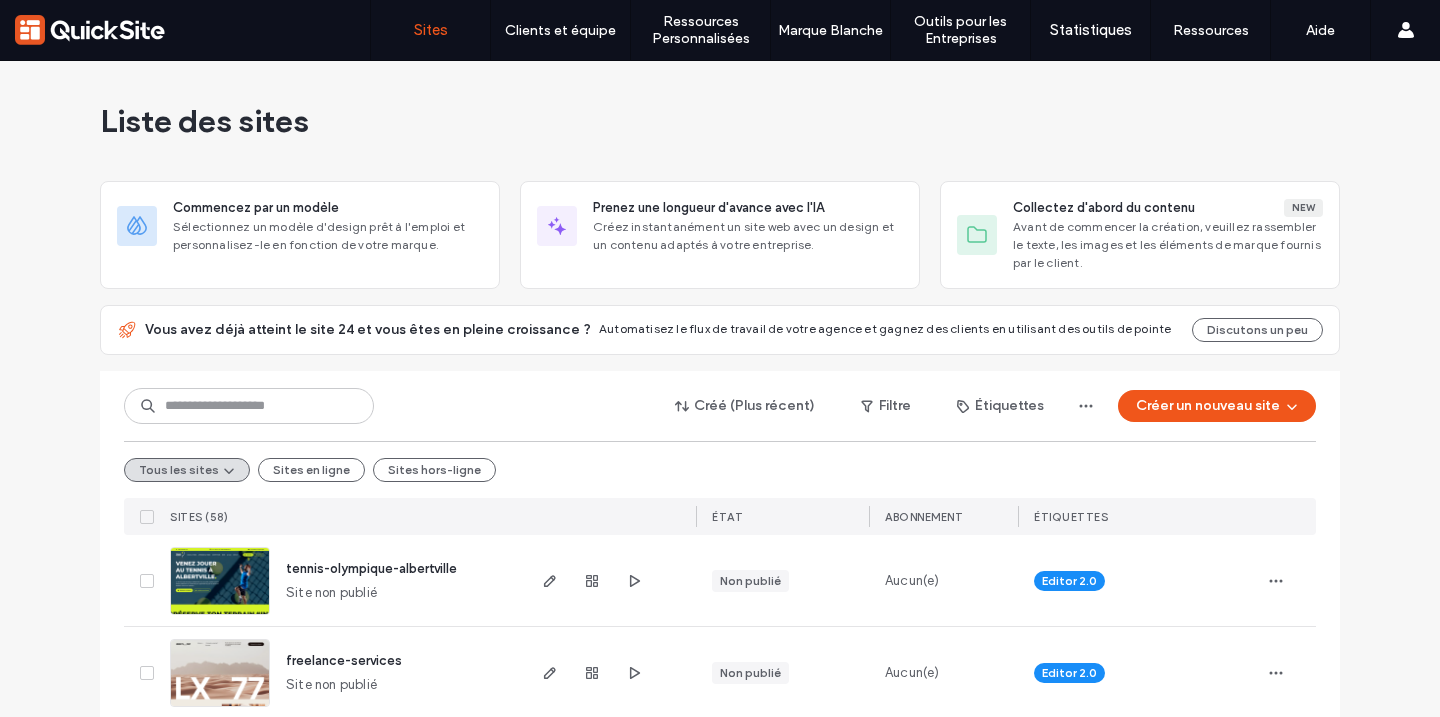scroll, scrollTop: 0, scrollLeft: 0, axis: both 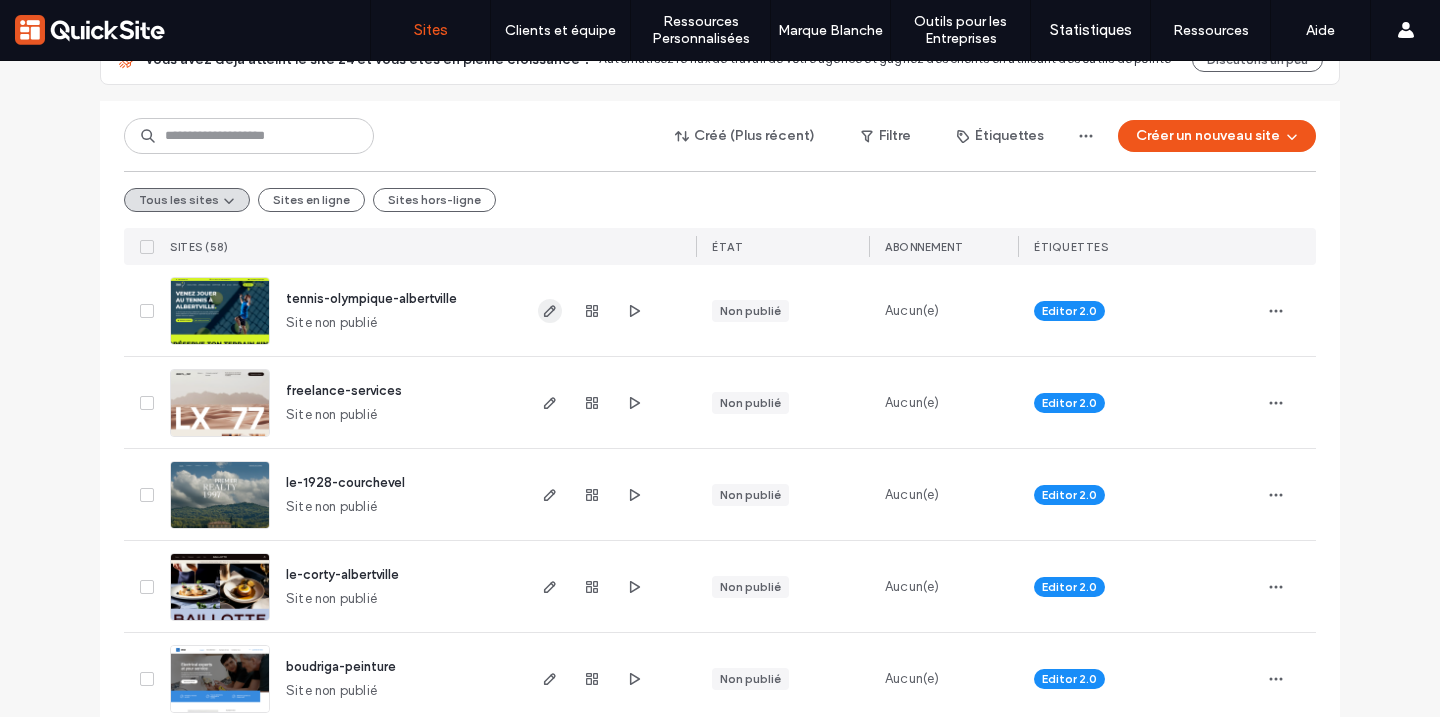 click 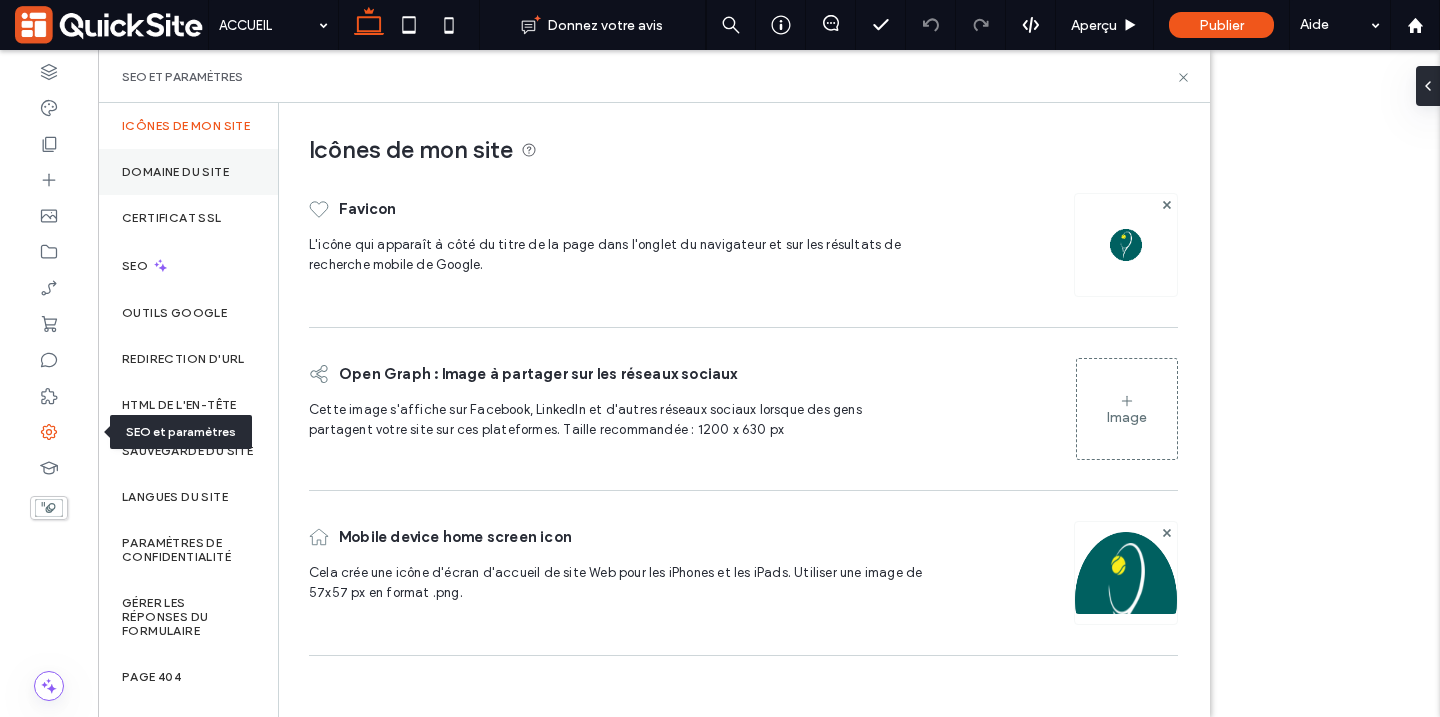 scroll, scrollTop: 0, scrollLeft: 0, axis: both 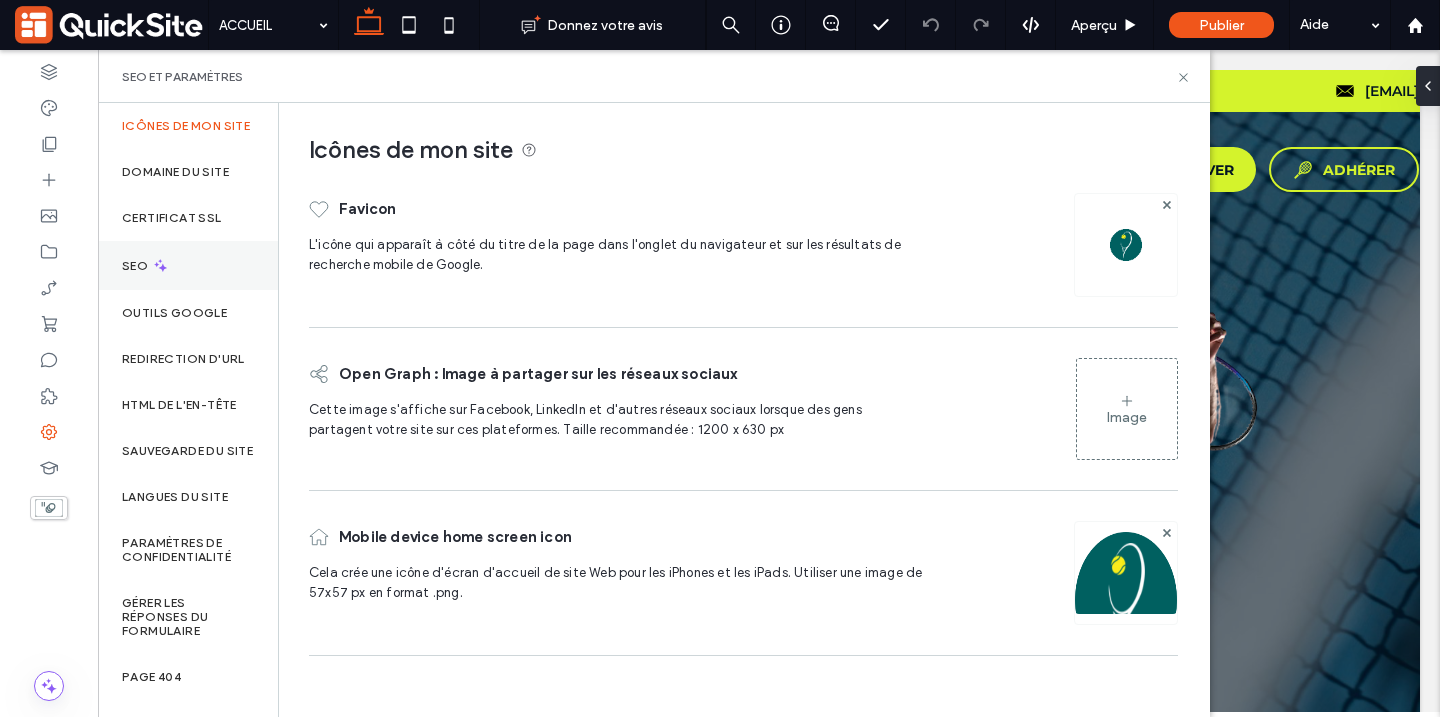 click on "SEO" at bounding box center (188, 265) 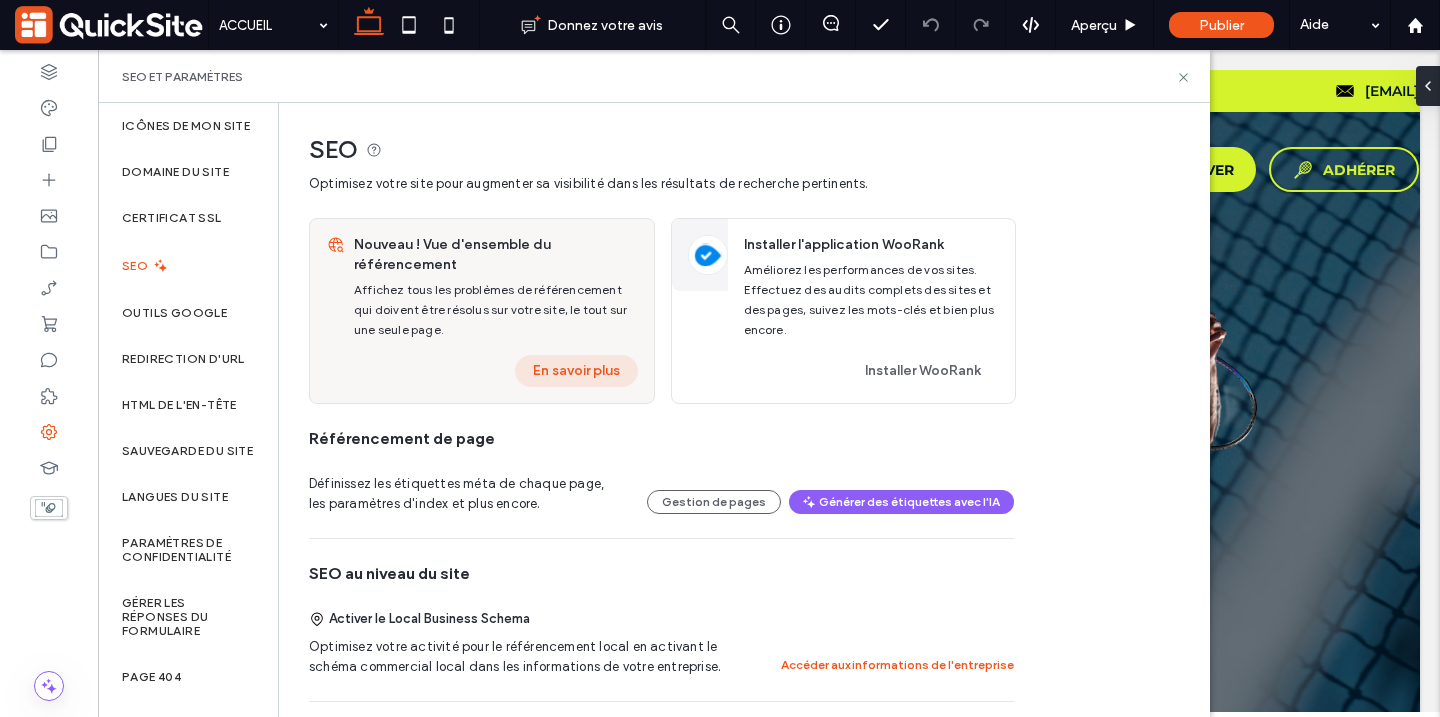 click on "En savoir plus" at bounding box center (576, 371) 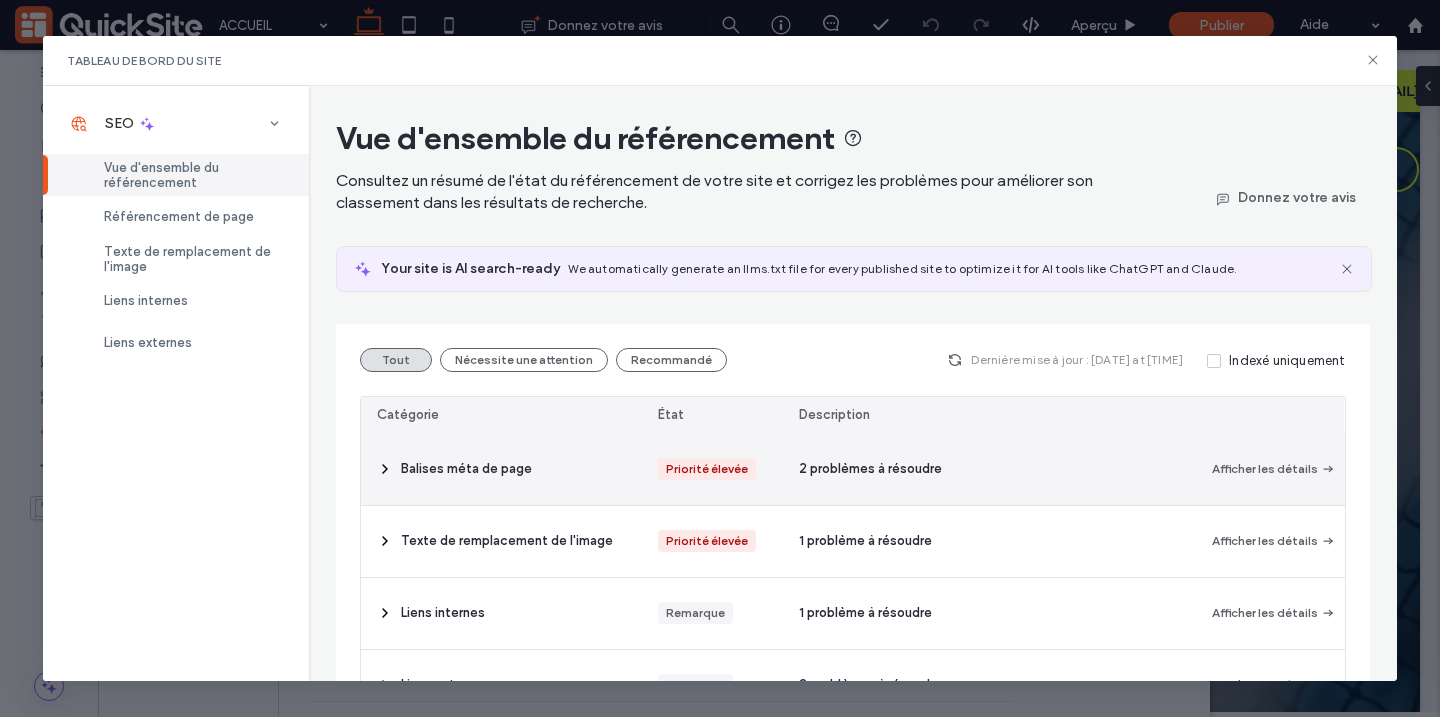 click on "Balises méta de page" at bounding box center [501, 469] 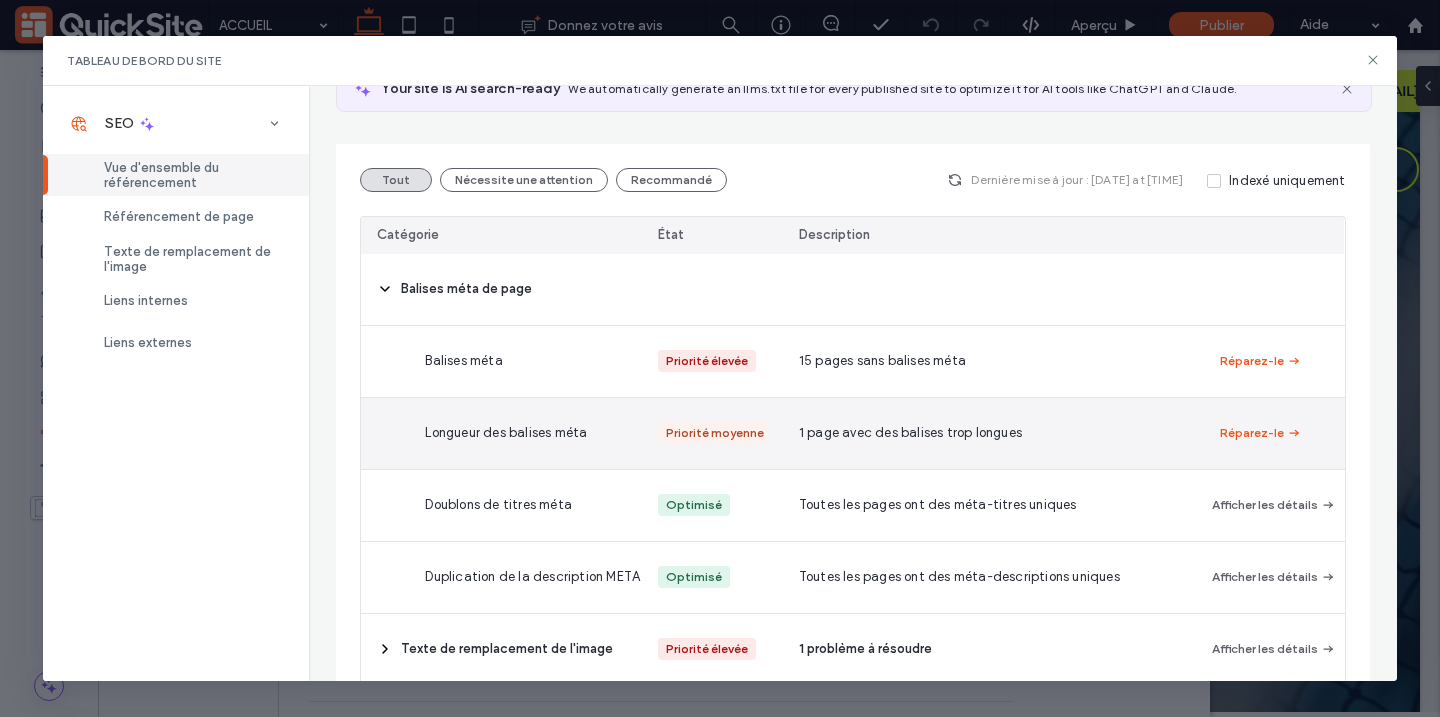 scroll, scrollTop: 482, scrollLeft: 0, axis: vertical 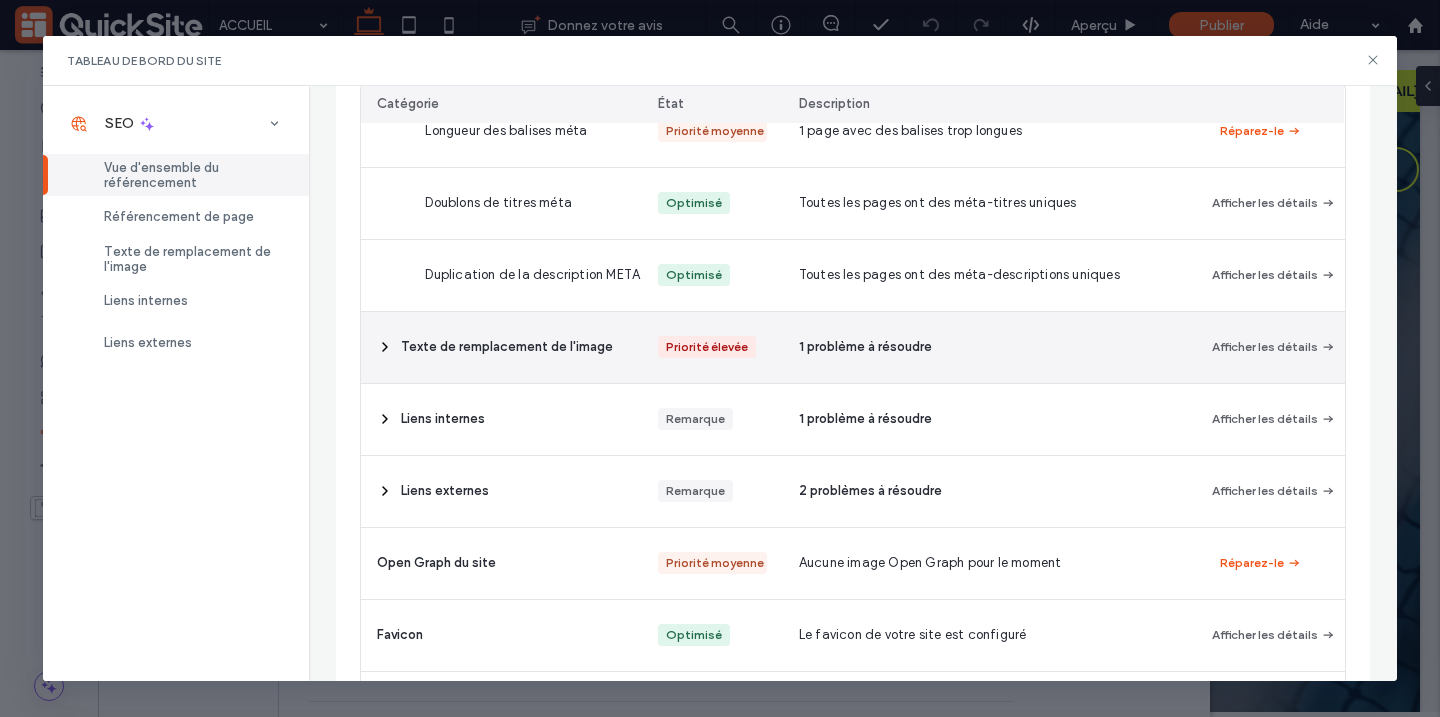 click on "Texte de remplacement de l'image" at bounding box center [507, 347] 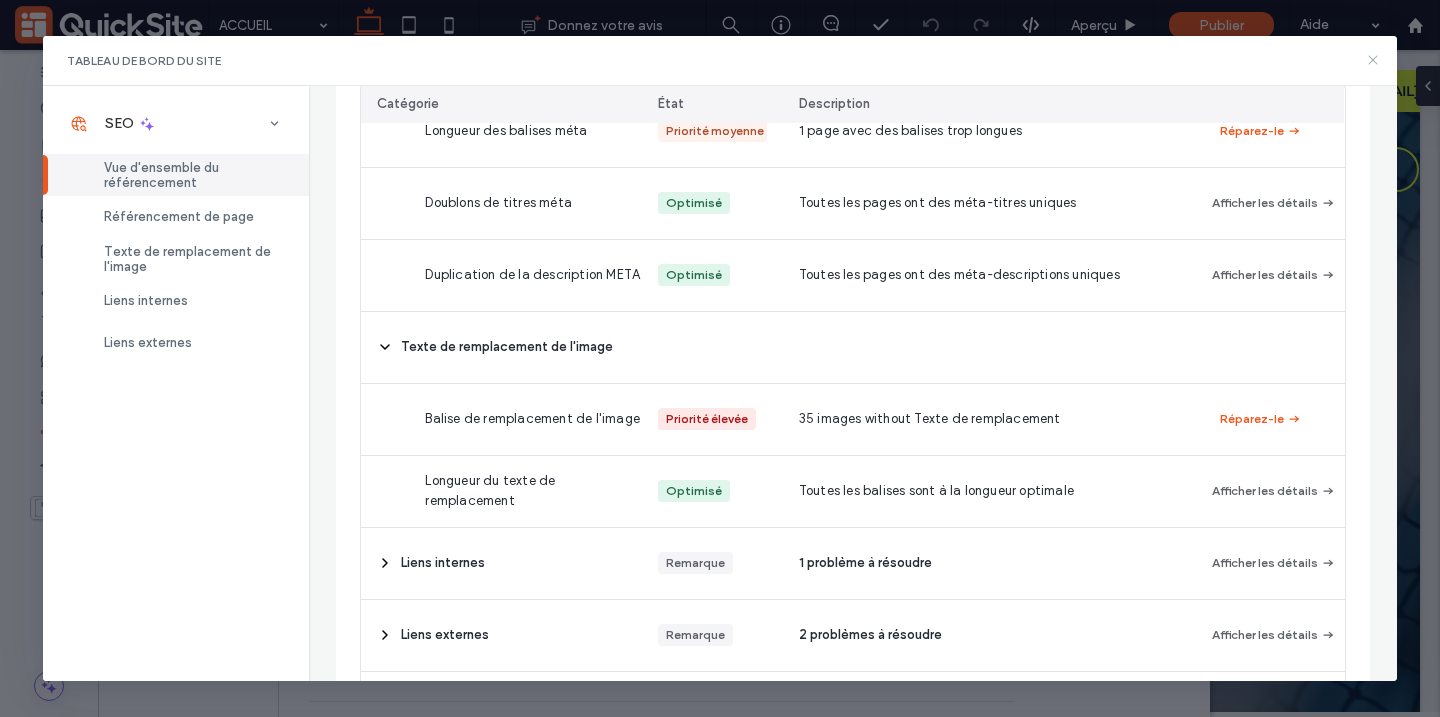 click 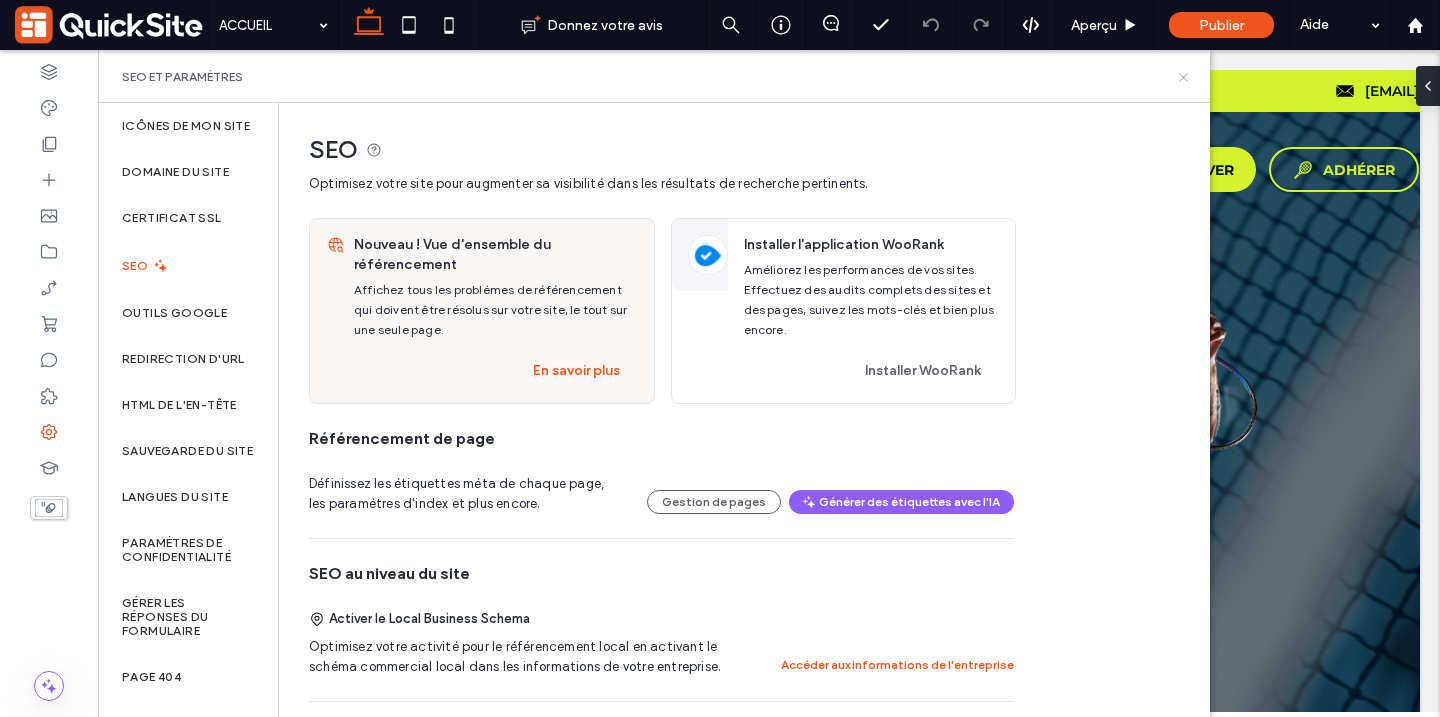 click 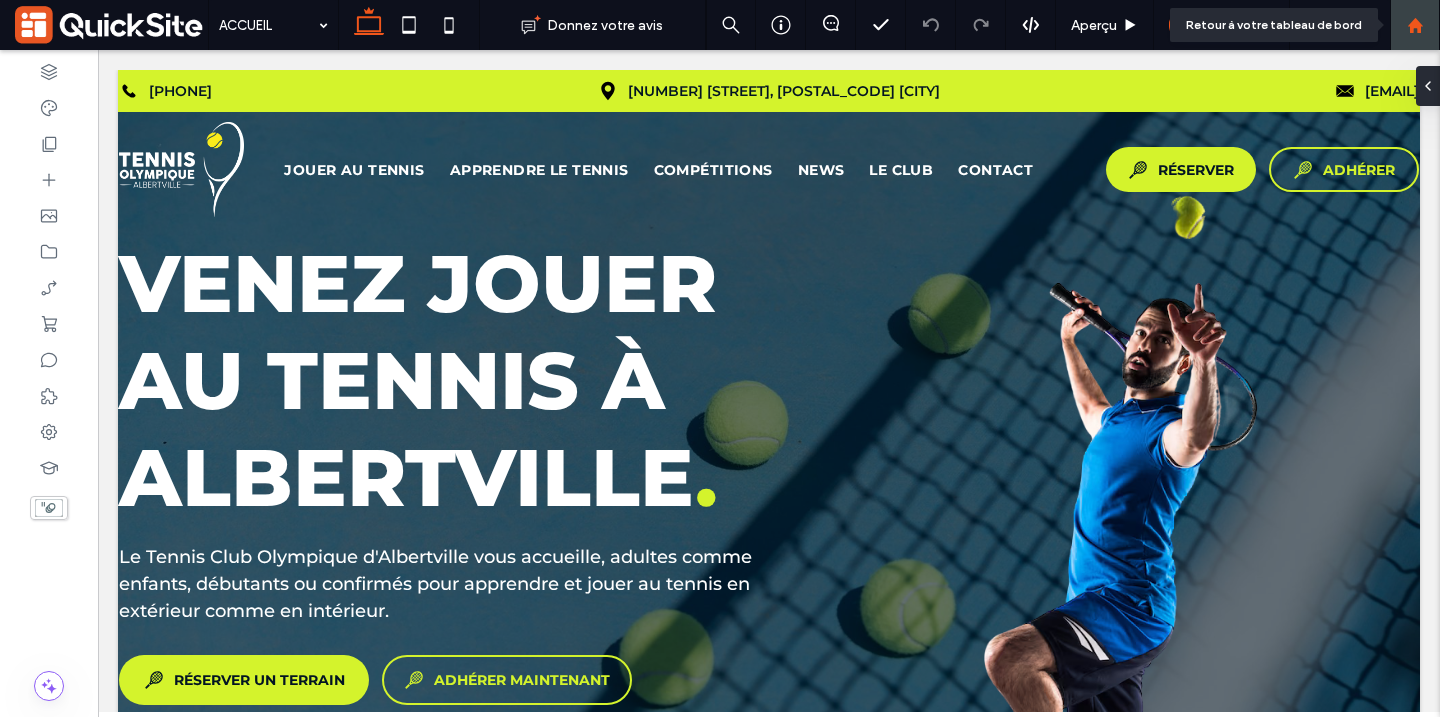click 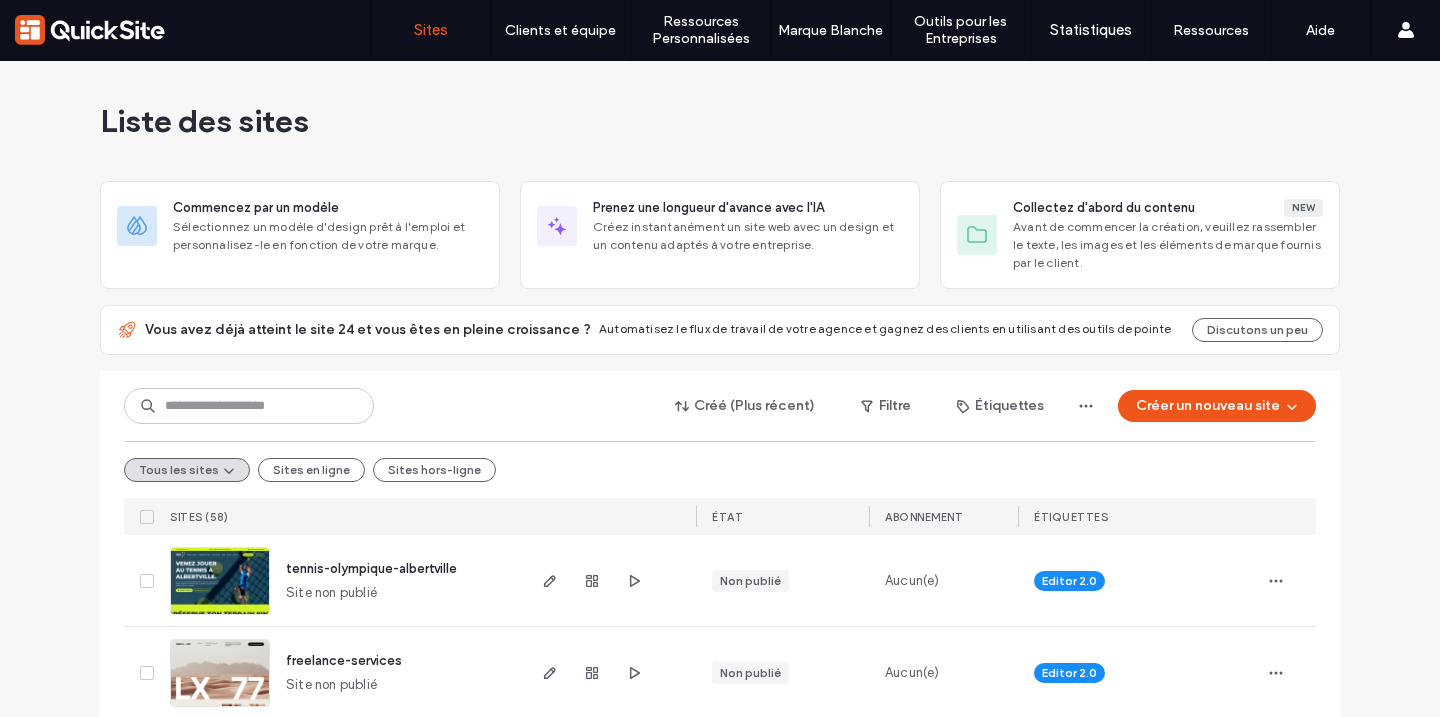 scroll, scrollTop: 0, scrollLeft: 0, axis: both 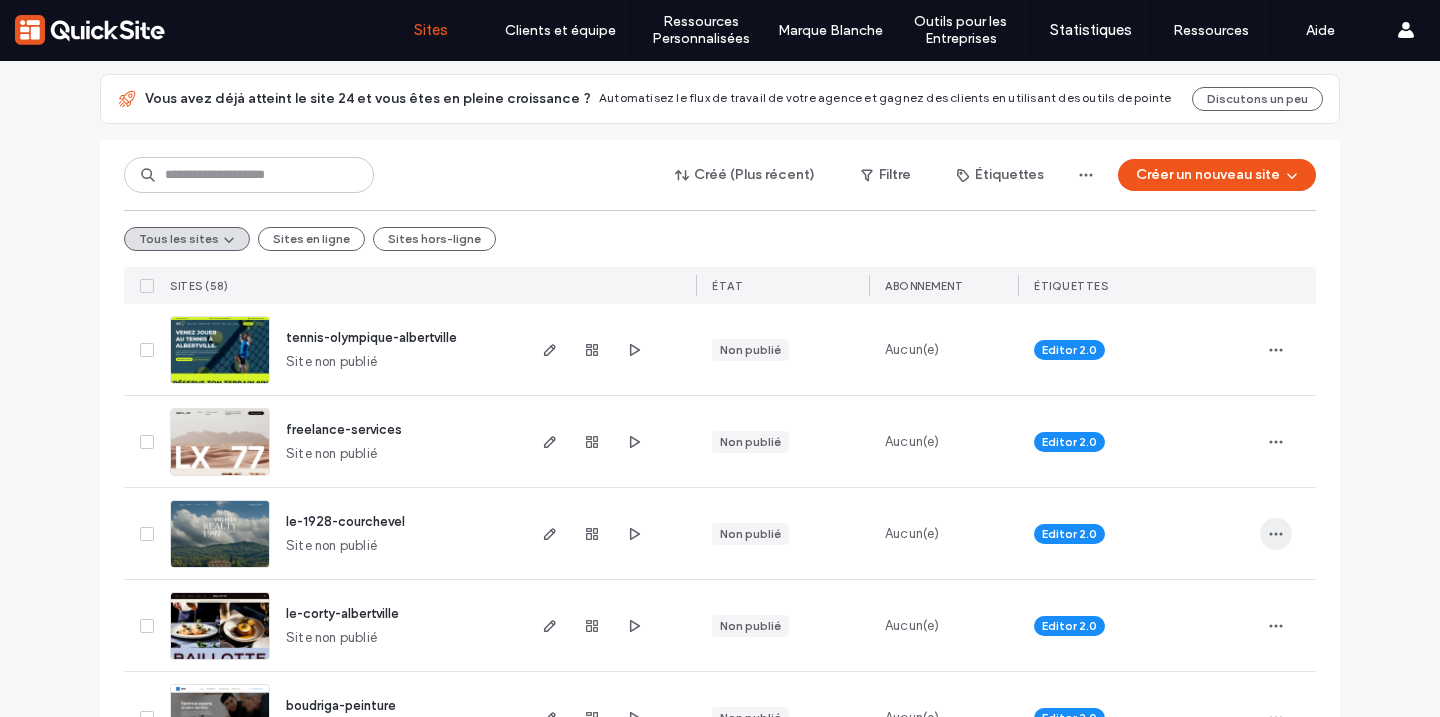 click 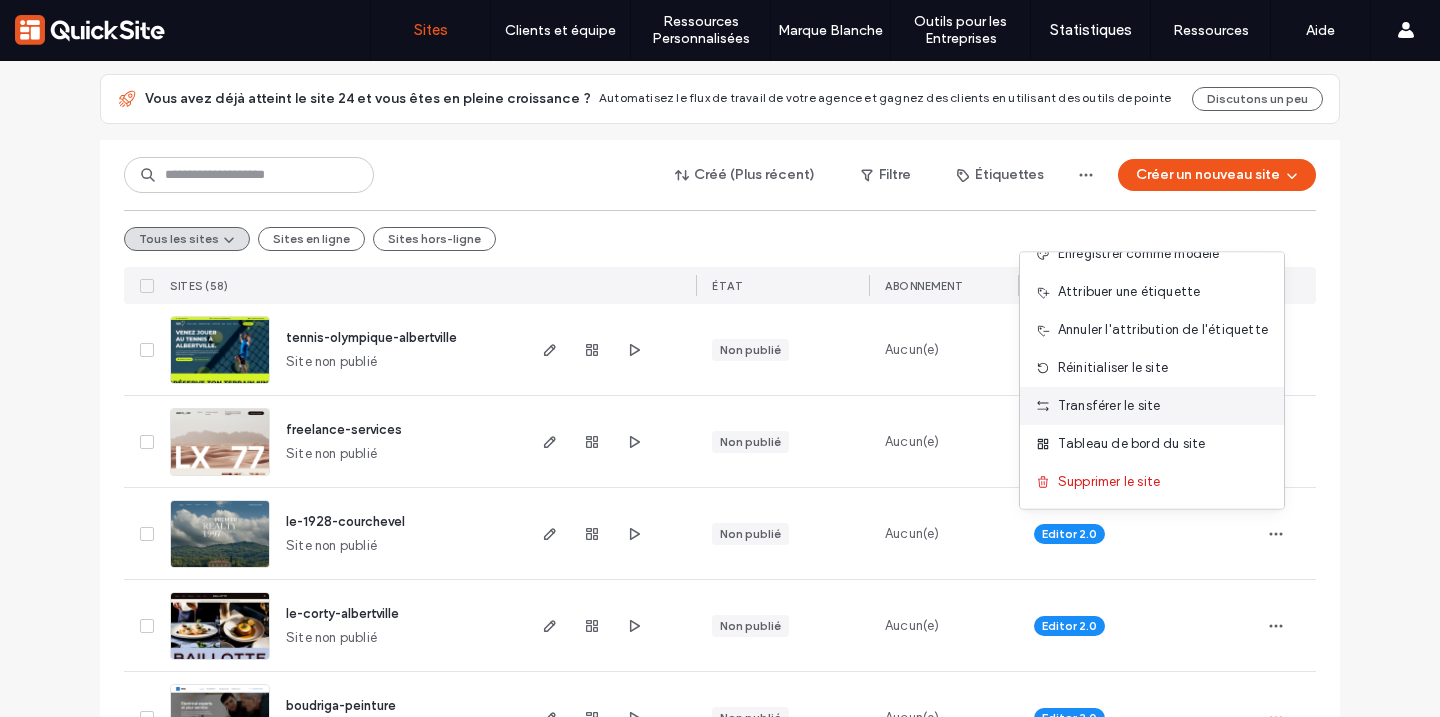 scroll, scrollTop: 0, scrollLeft: 0, axis: both 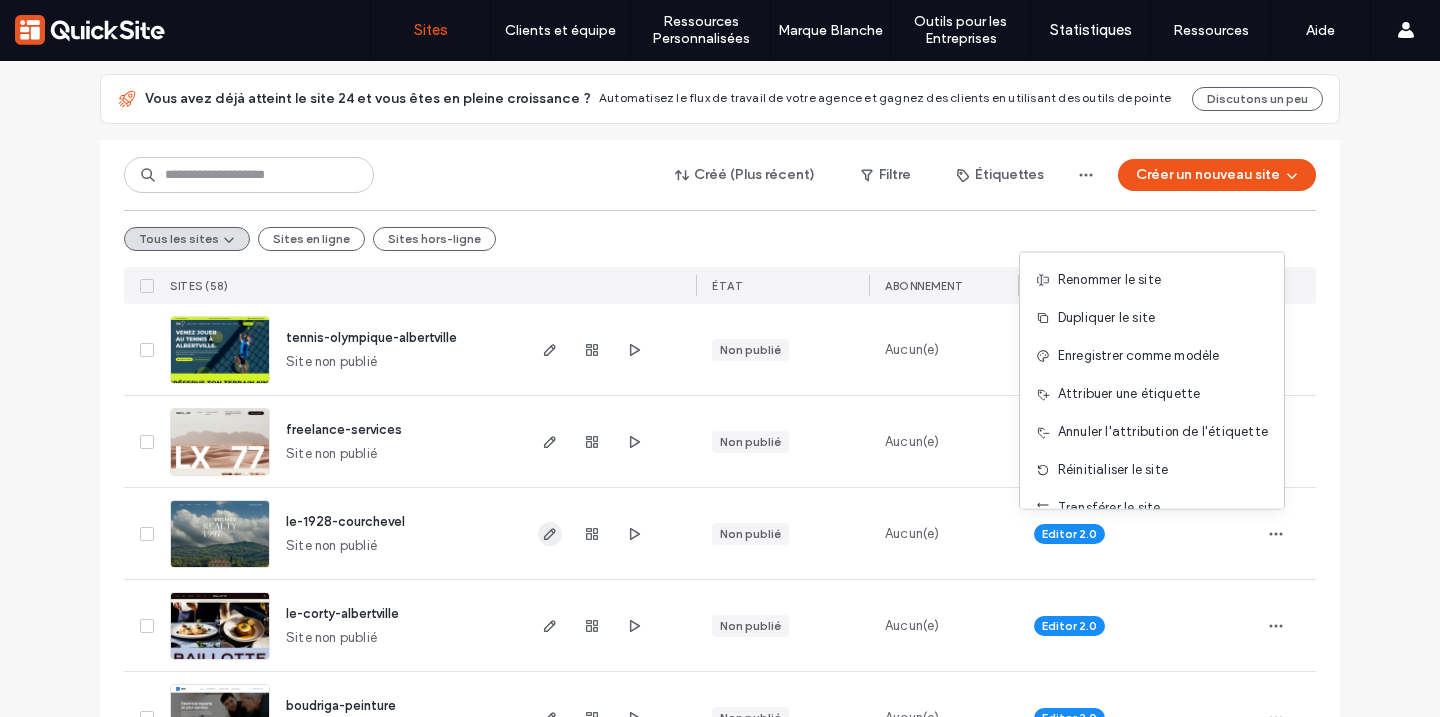click 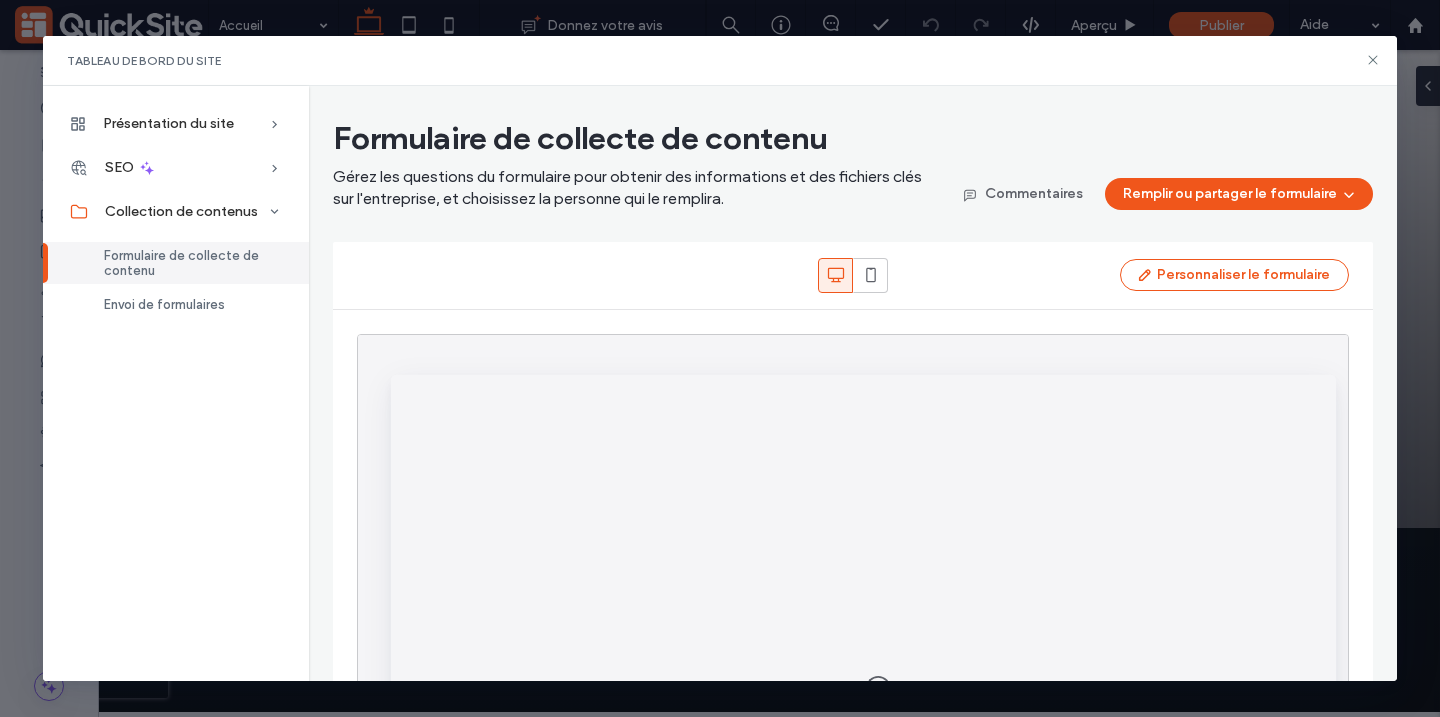 scroll, scrollTop: 0, scrollLeft: 0, axis: both 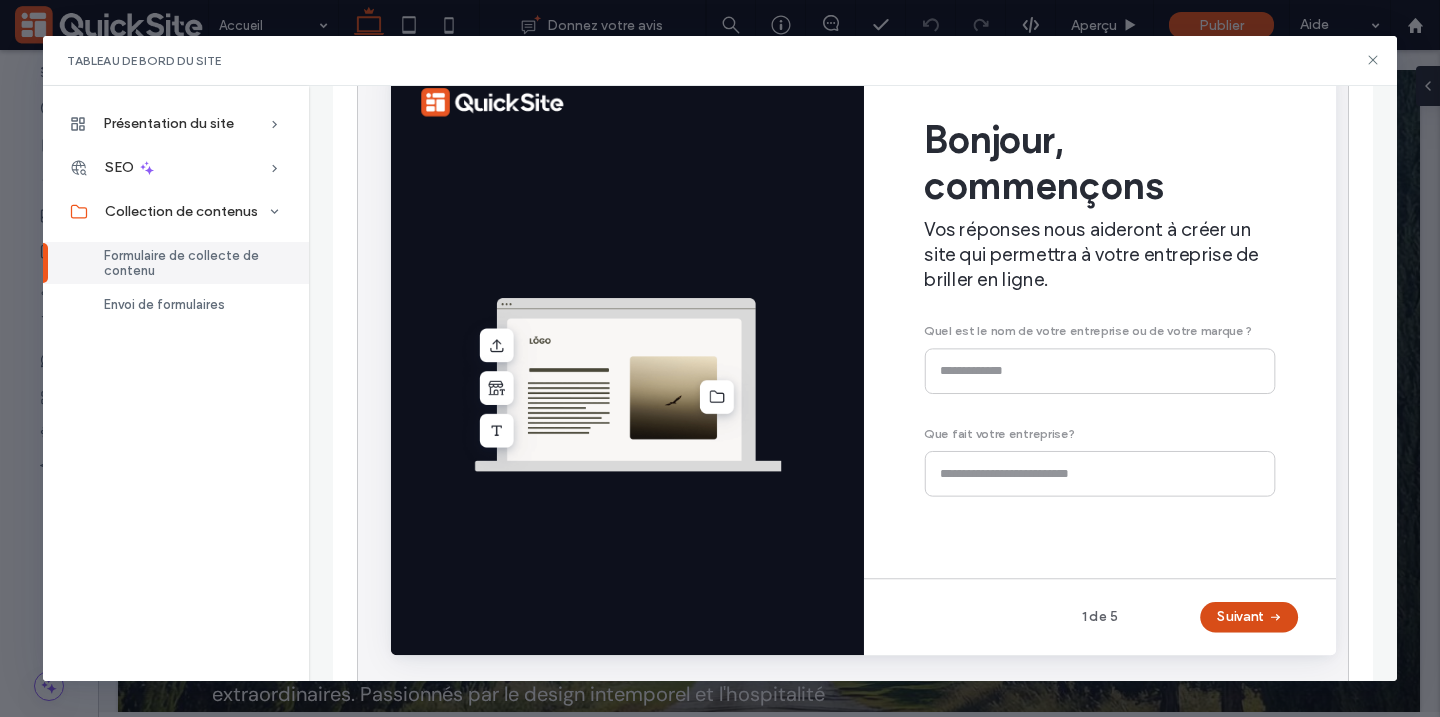 click on "Suivant" at bounding box center (1294, 646) 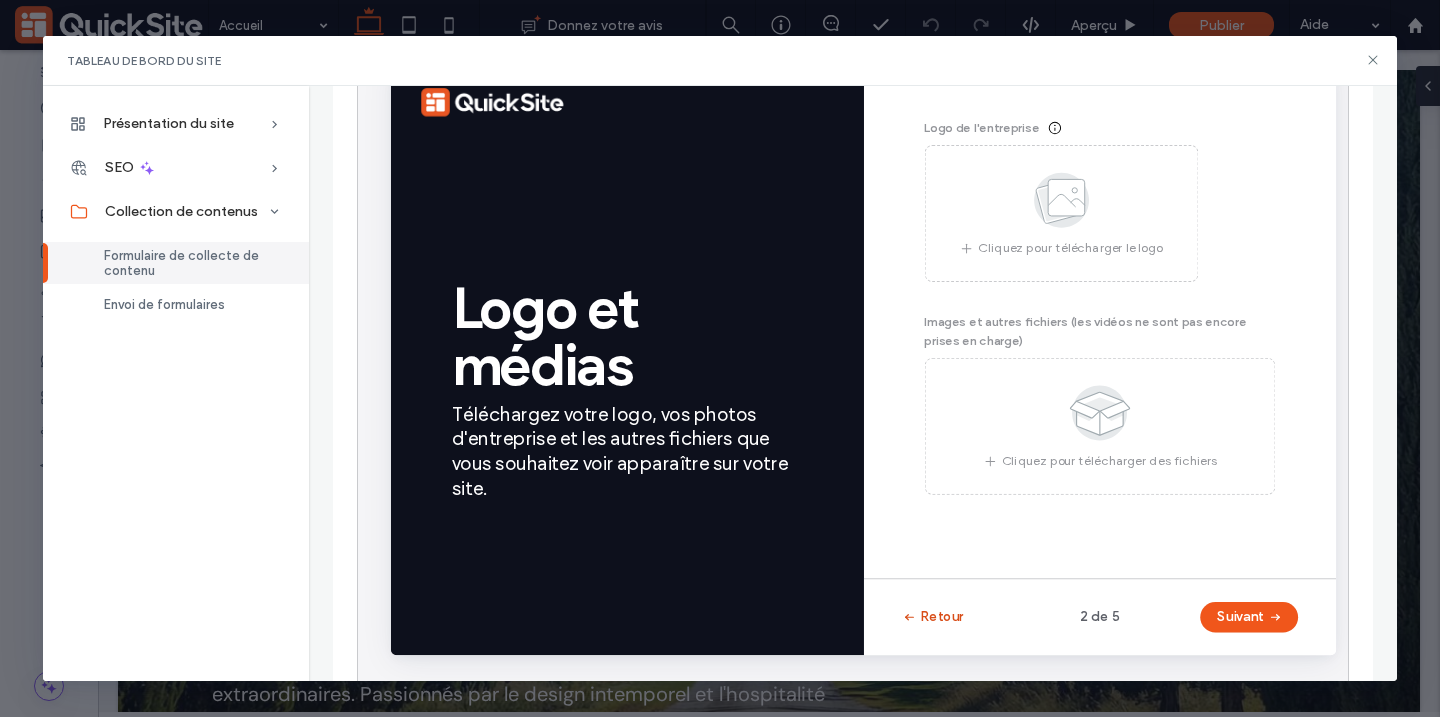 click on "Retour" at bounding box center (961, 646) 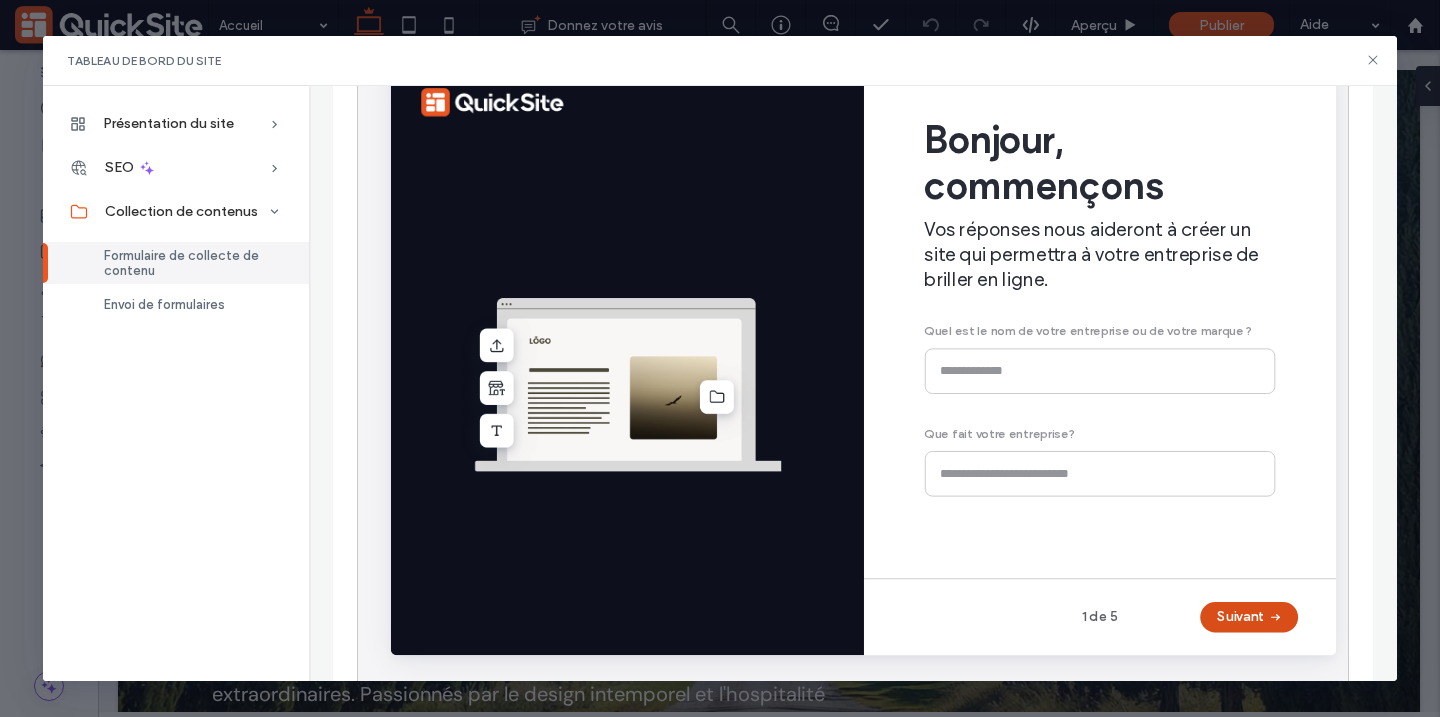 click on "Suivant" at bounding box center (1294, 646) 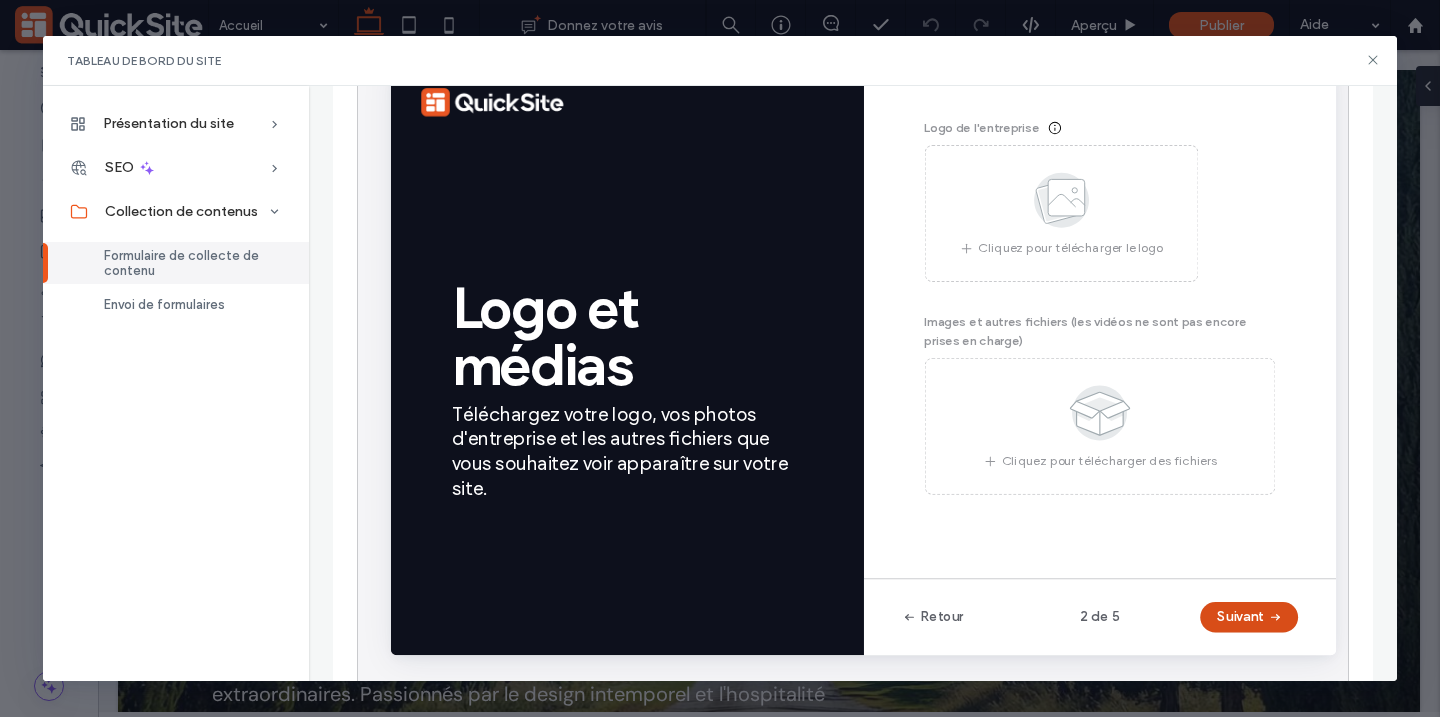 click on "Suivant" at bounding box center (1294, 646) 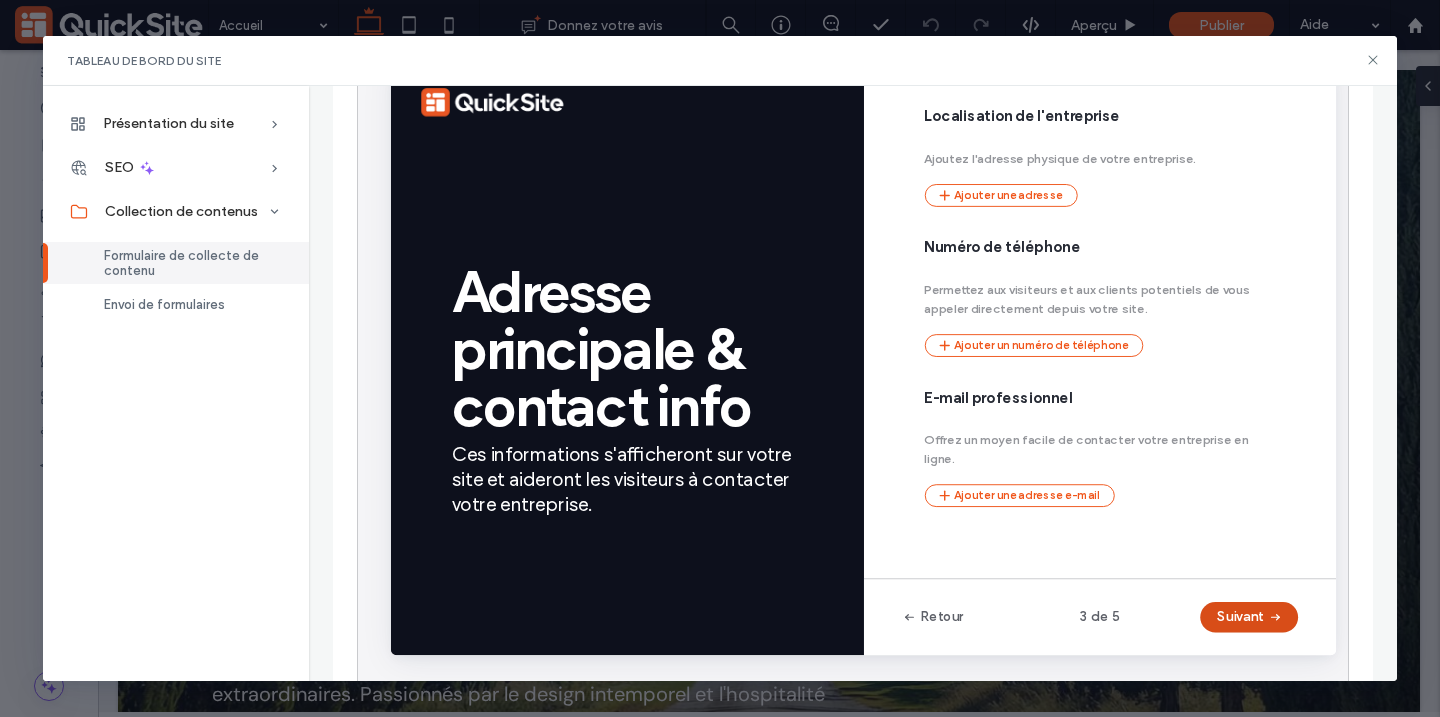 click on "Suivant" at bounding box center (1294, 646) 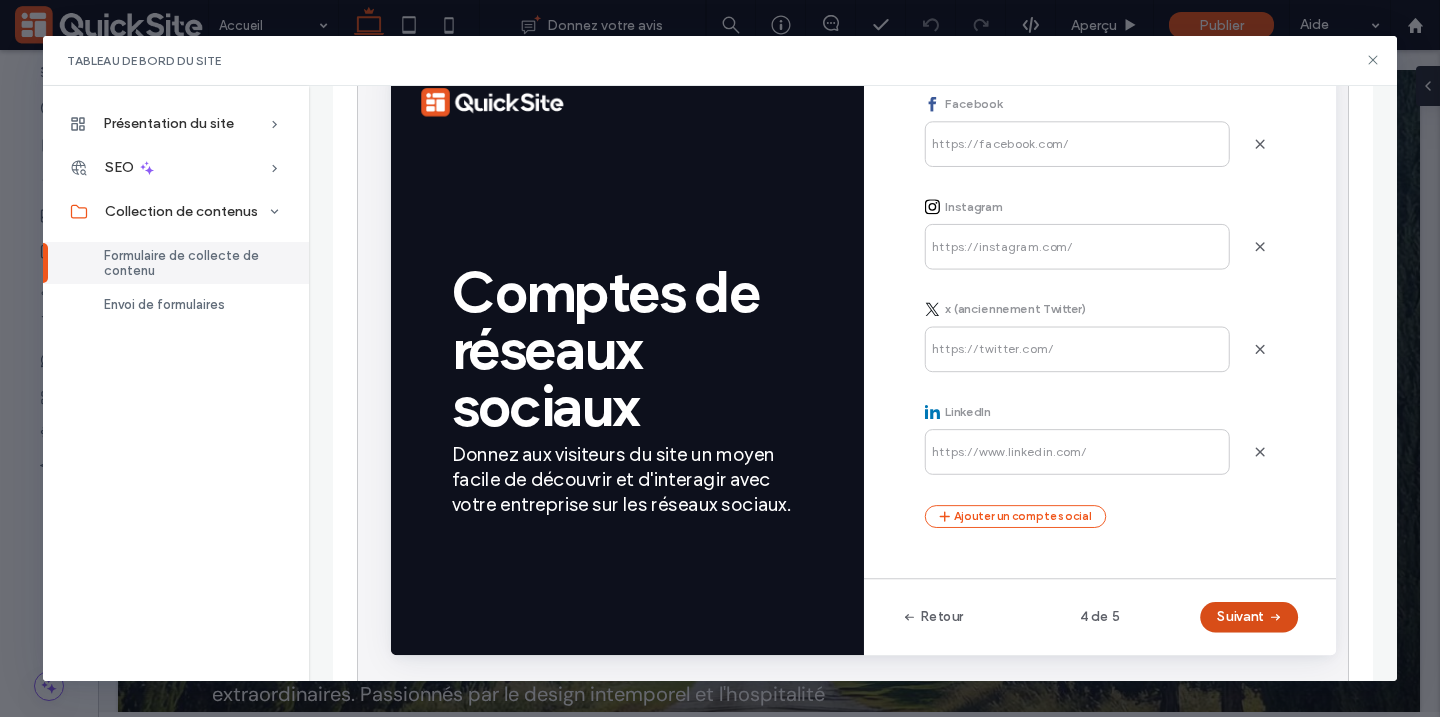 click on "Suivant" at bounding box center (1294, 646) 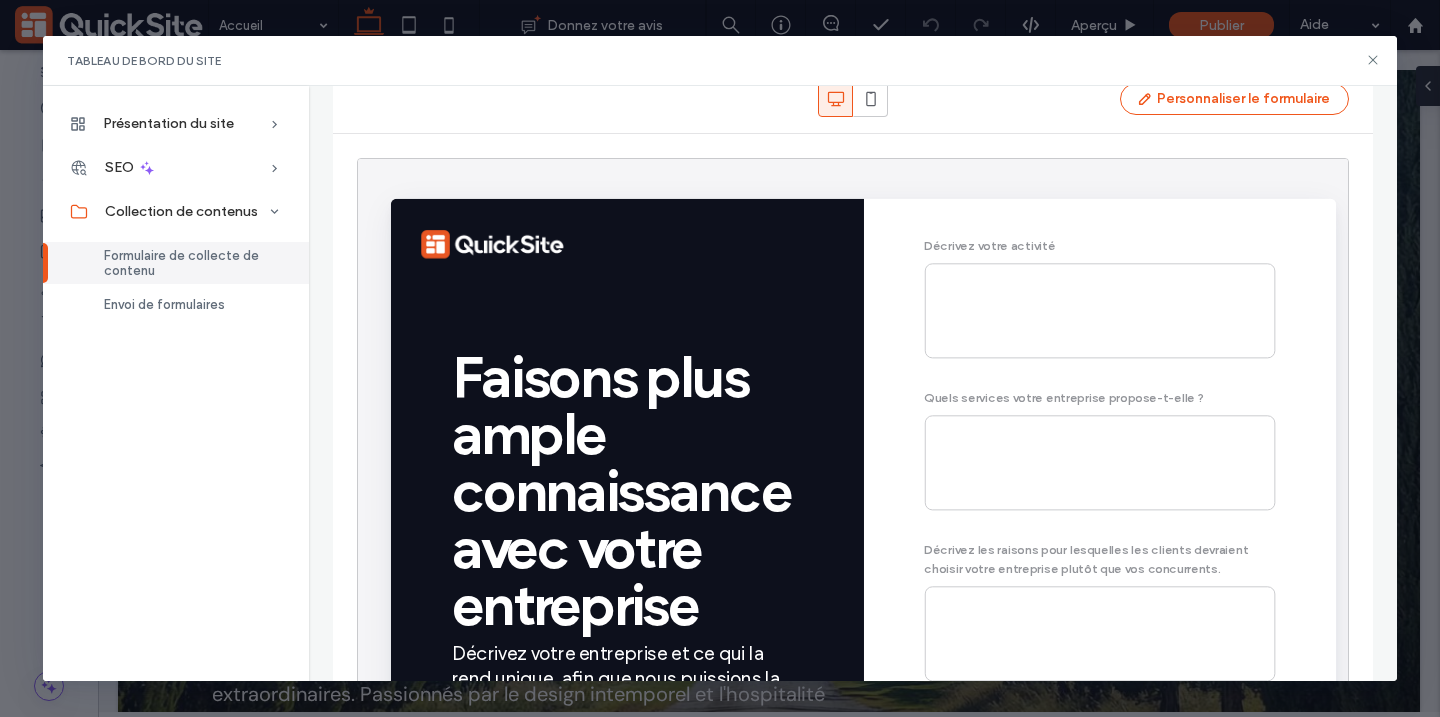 scroll, scrollTop: 154, scrollLeft: 0, axis: vertical 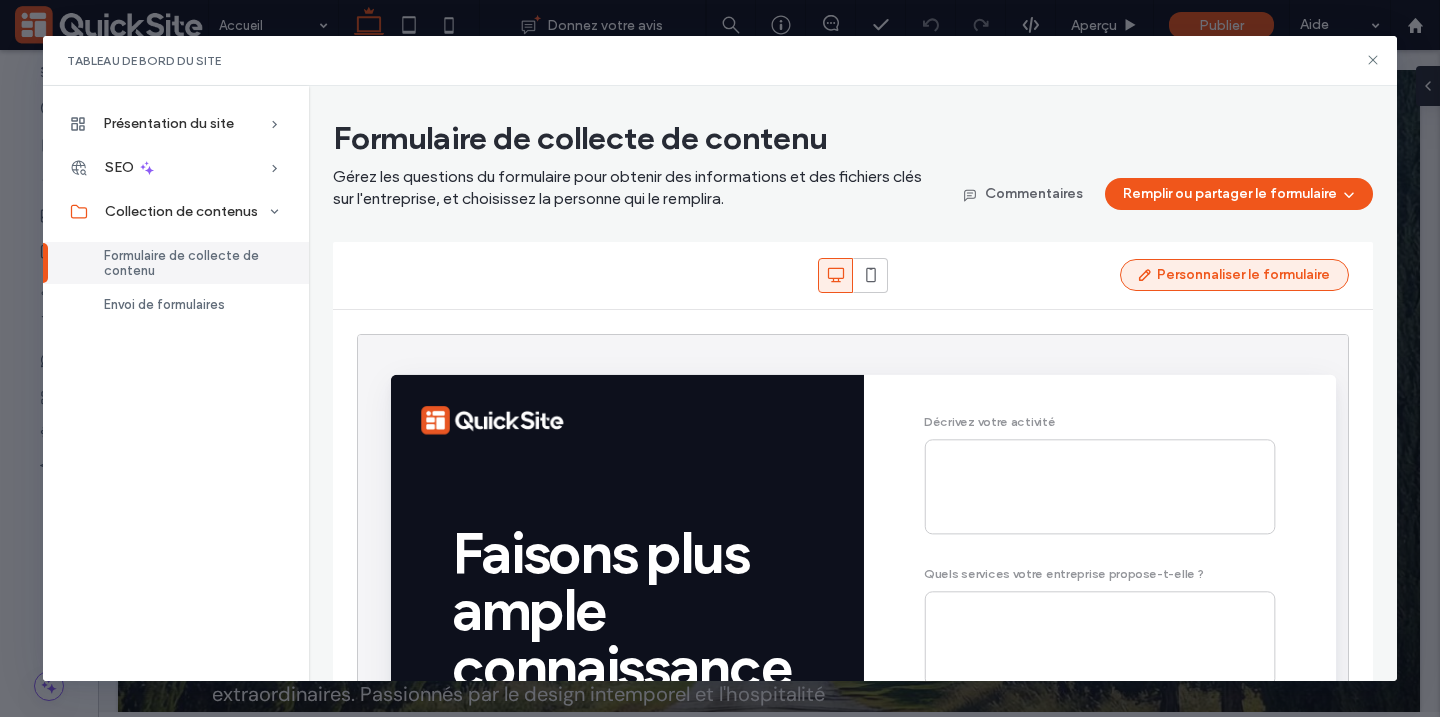 click on "Personnaliser le formulaire" at bounding box center [1234, 275] 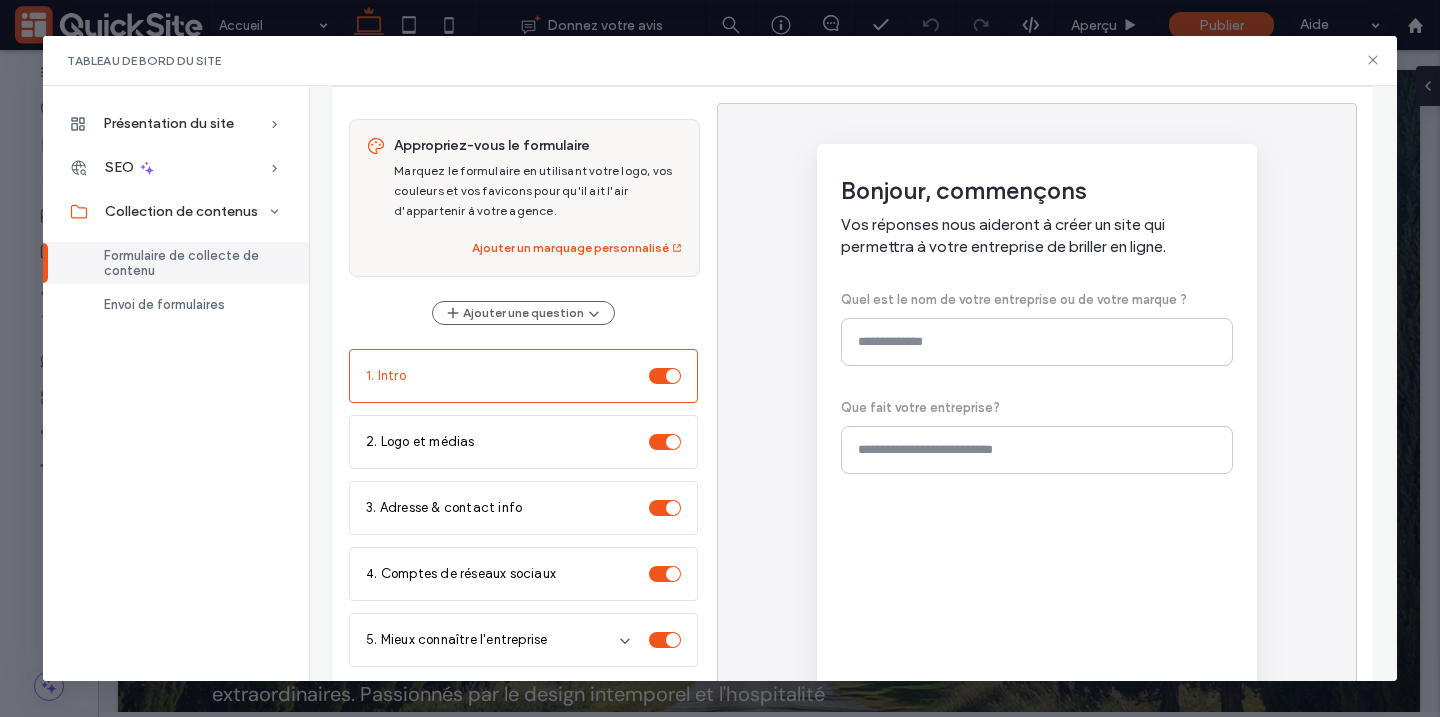 scroll, scrollTop: 407, scrollLeft: 0, axis: vertical 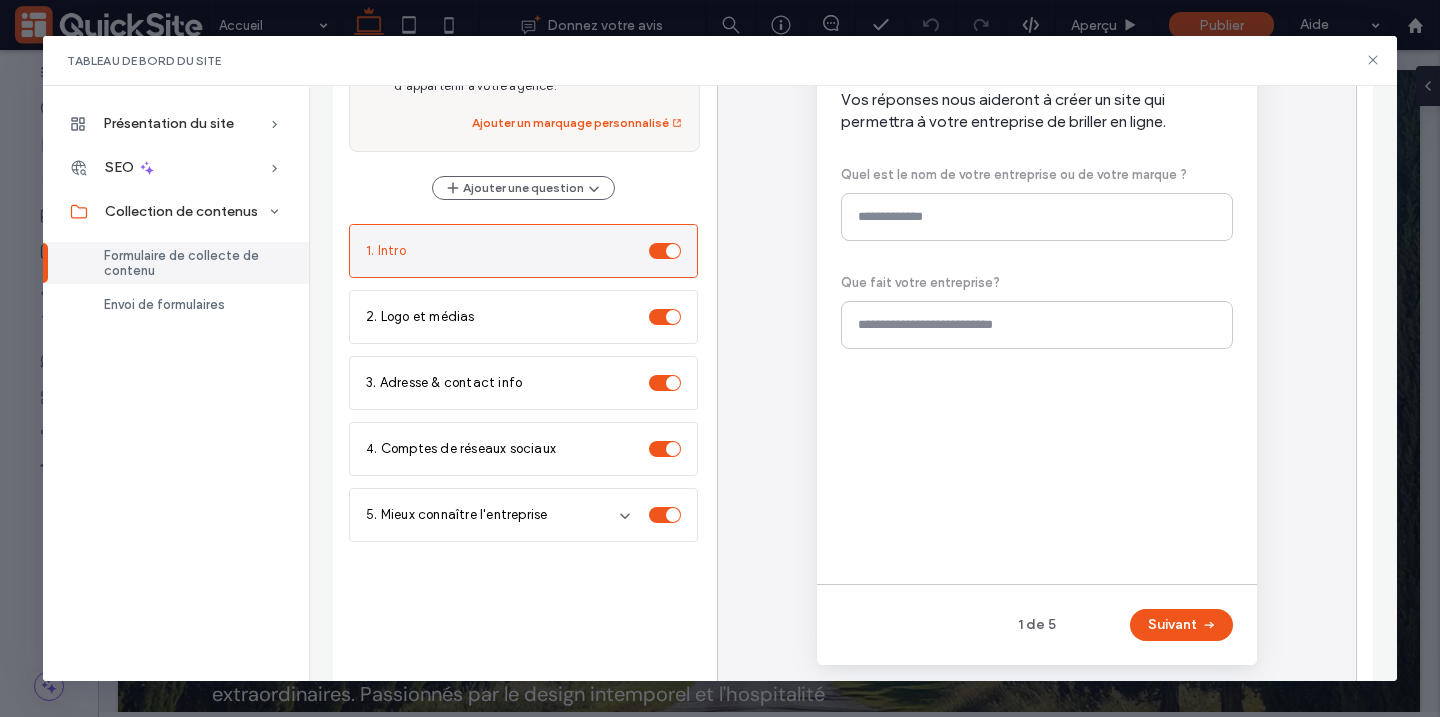 click at bounding box center [673, 251] 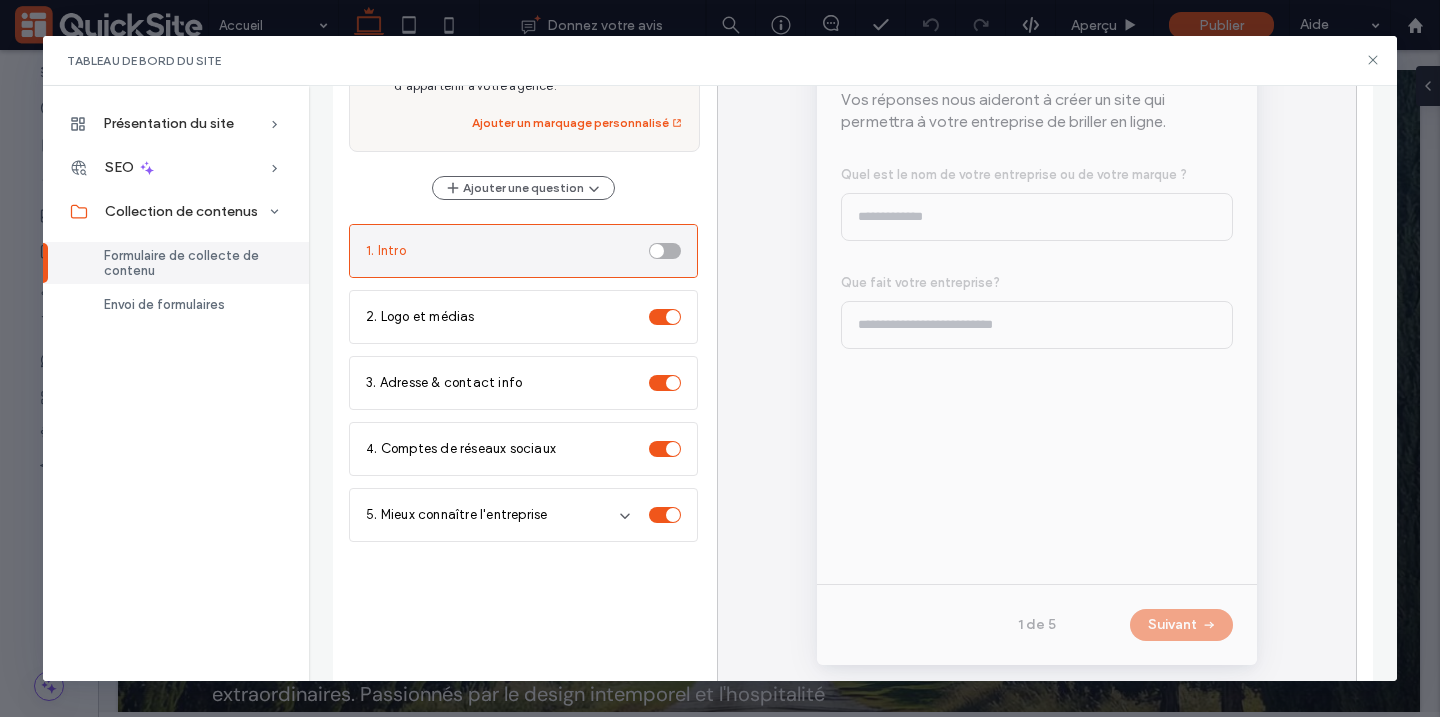 click at bounding box center (657, 251) 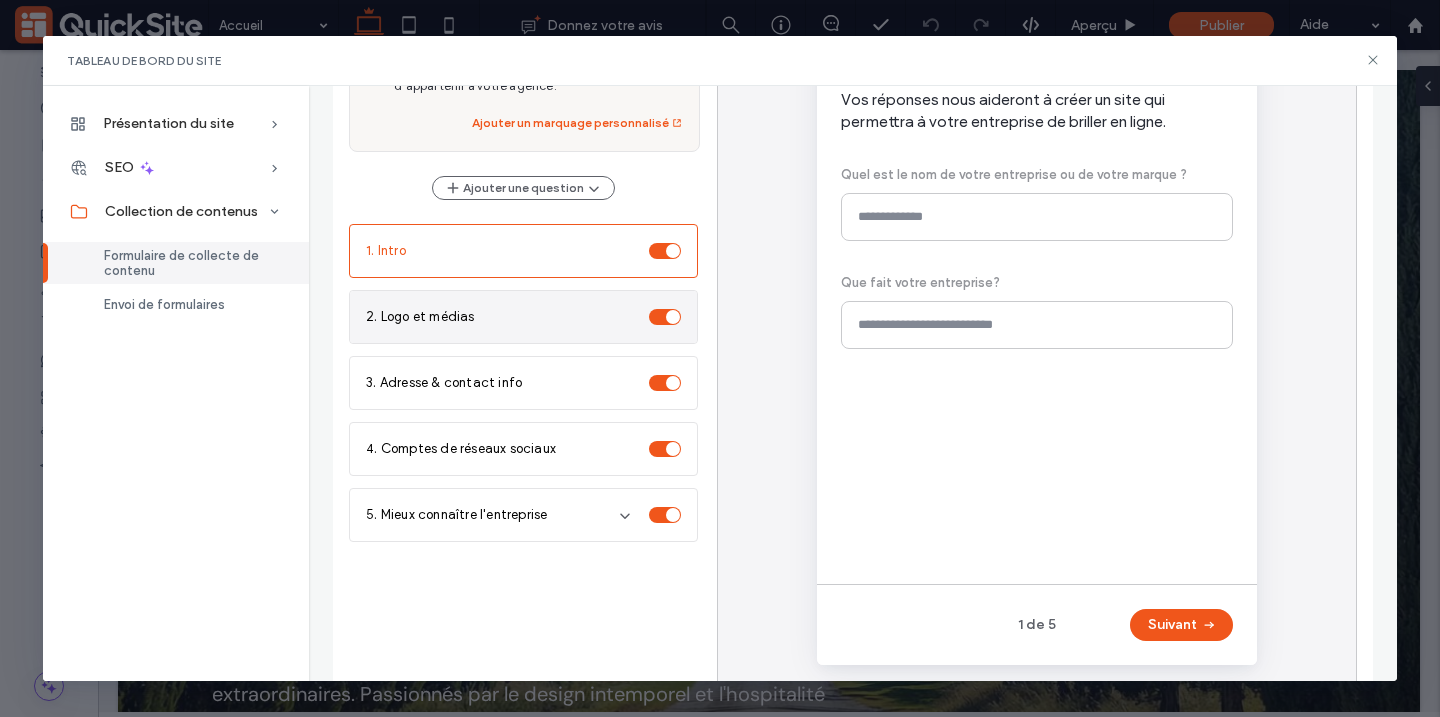 click on "2. Logo et médias" at bounding box center [523, 317] 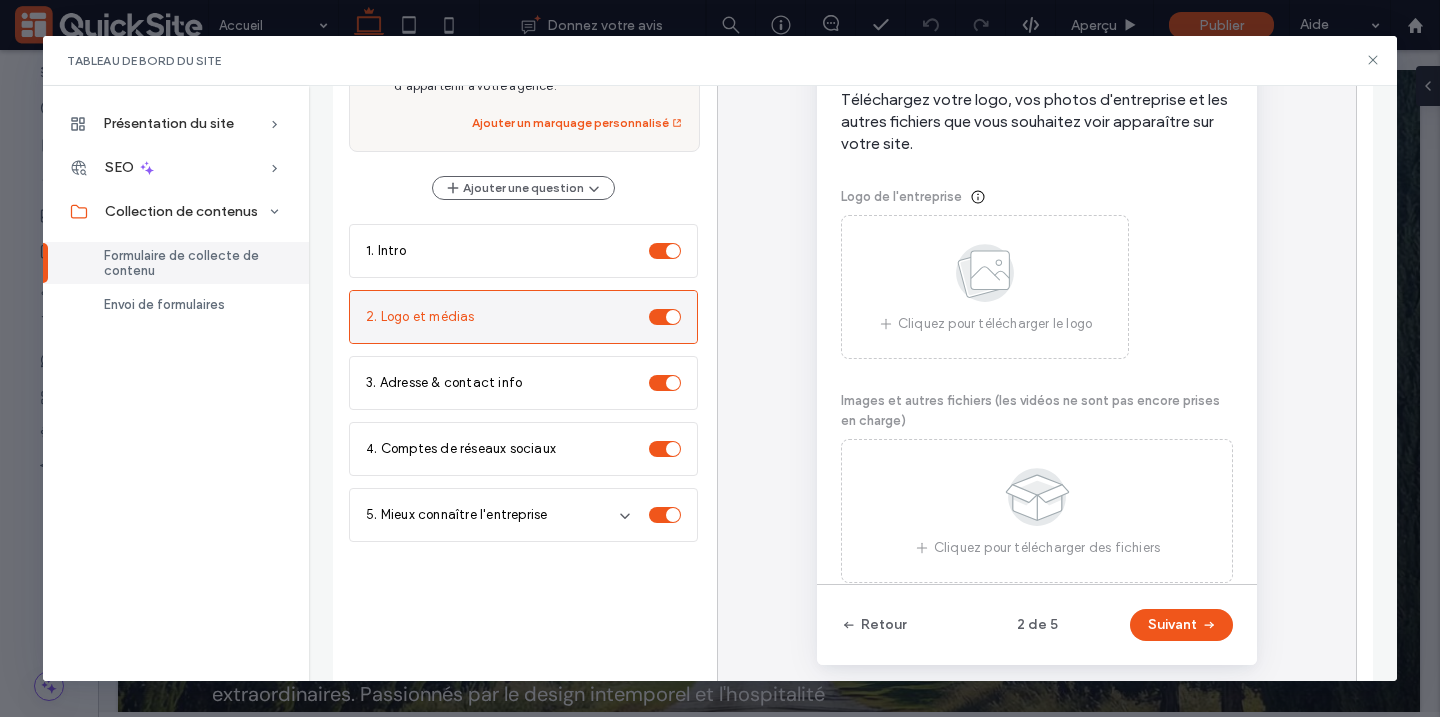 click at bounding box center (665, 317) 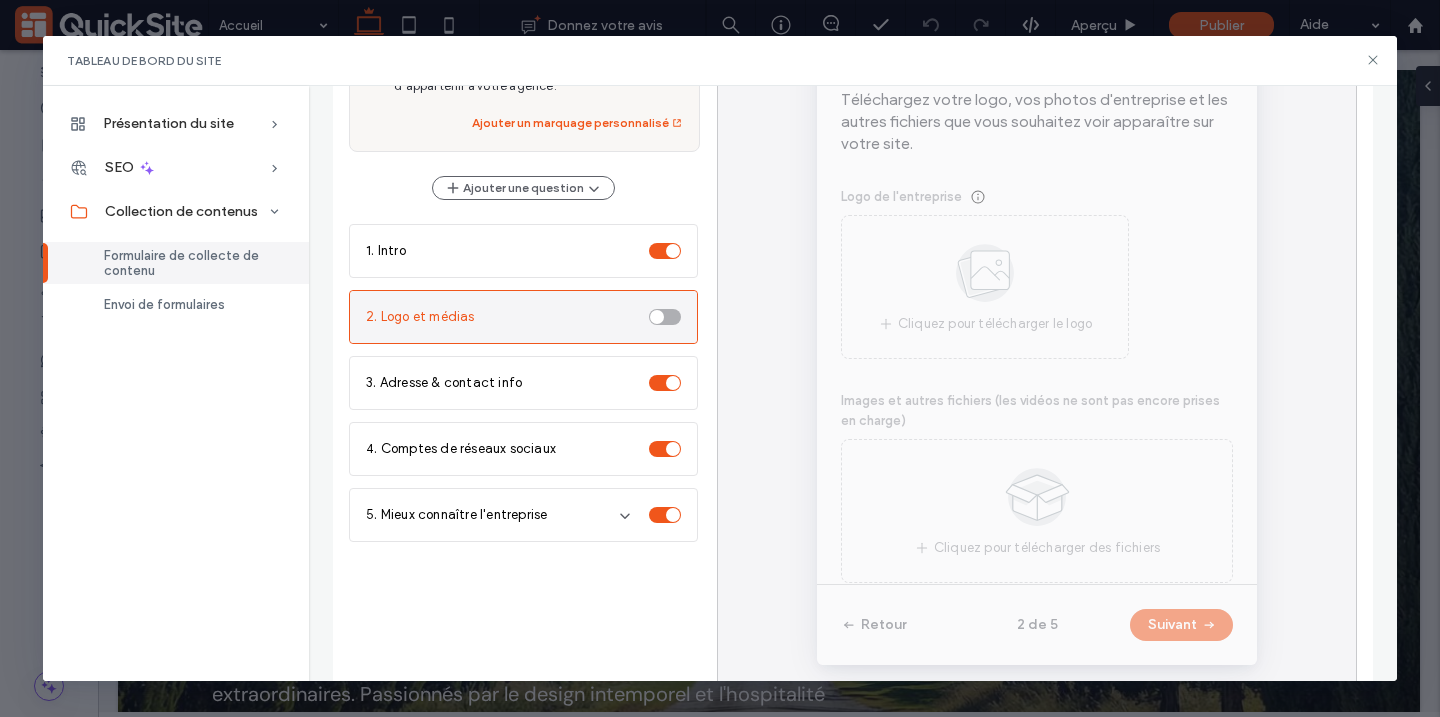 click at bounding box center [665, 317] 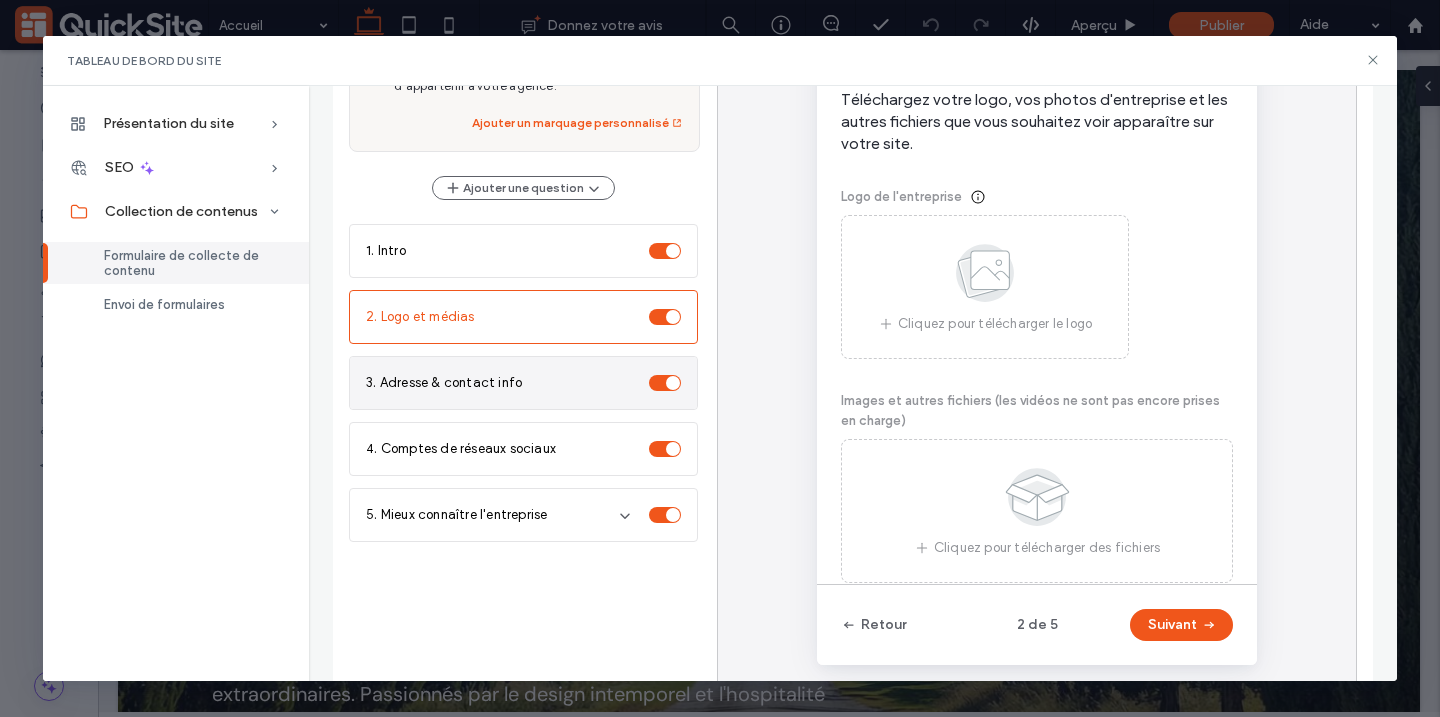click on "3. Adresse & contact info" at bounding box center [503, 383] 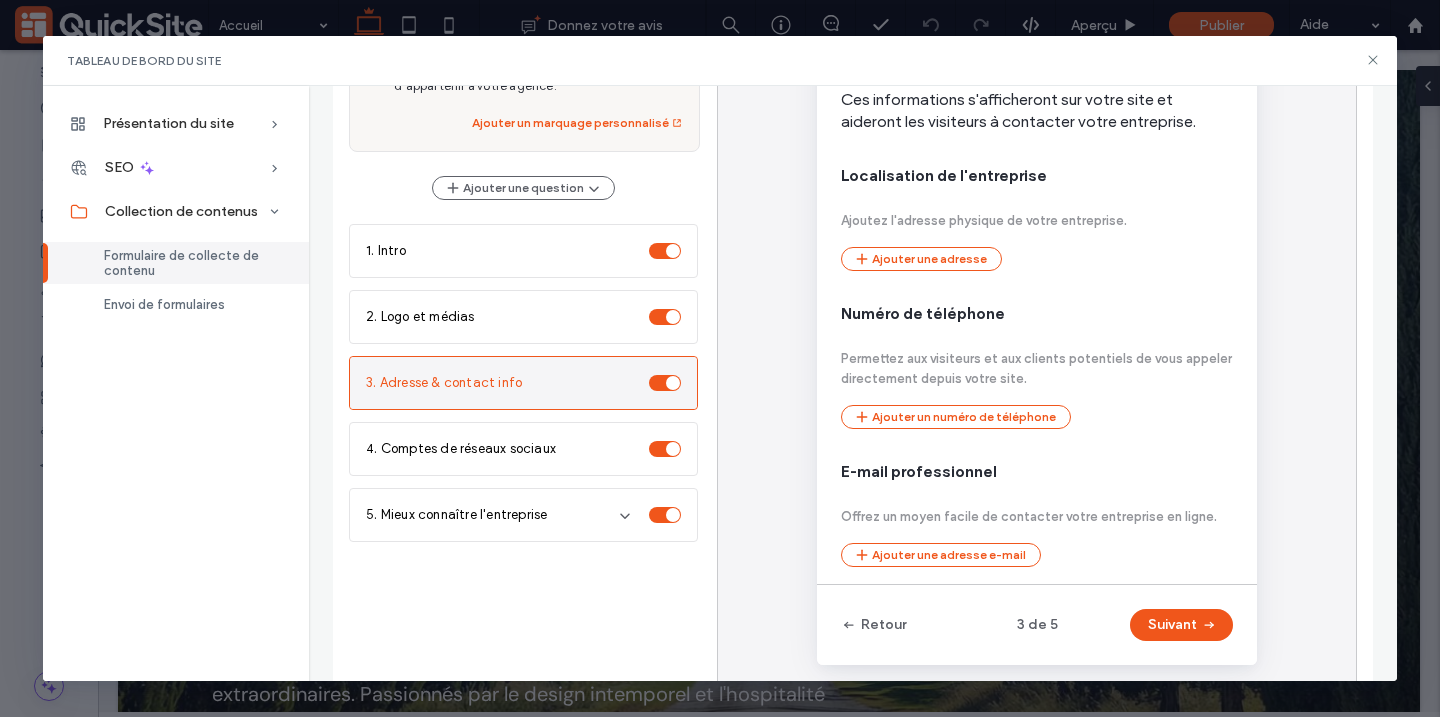click at bounding box center (673, 383) 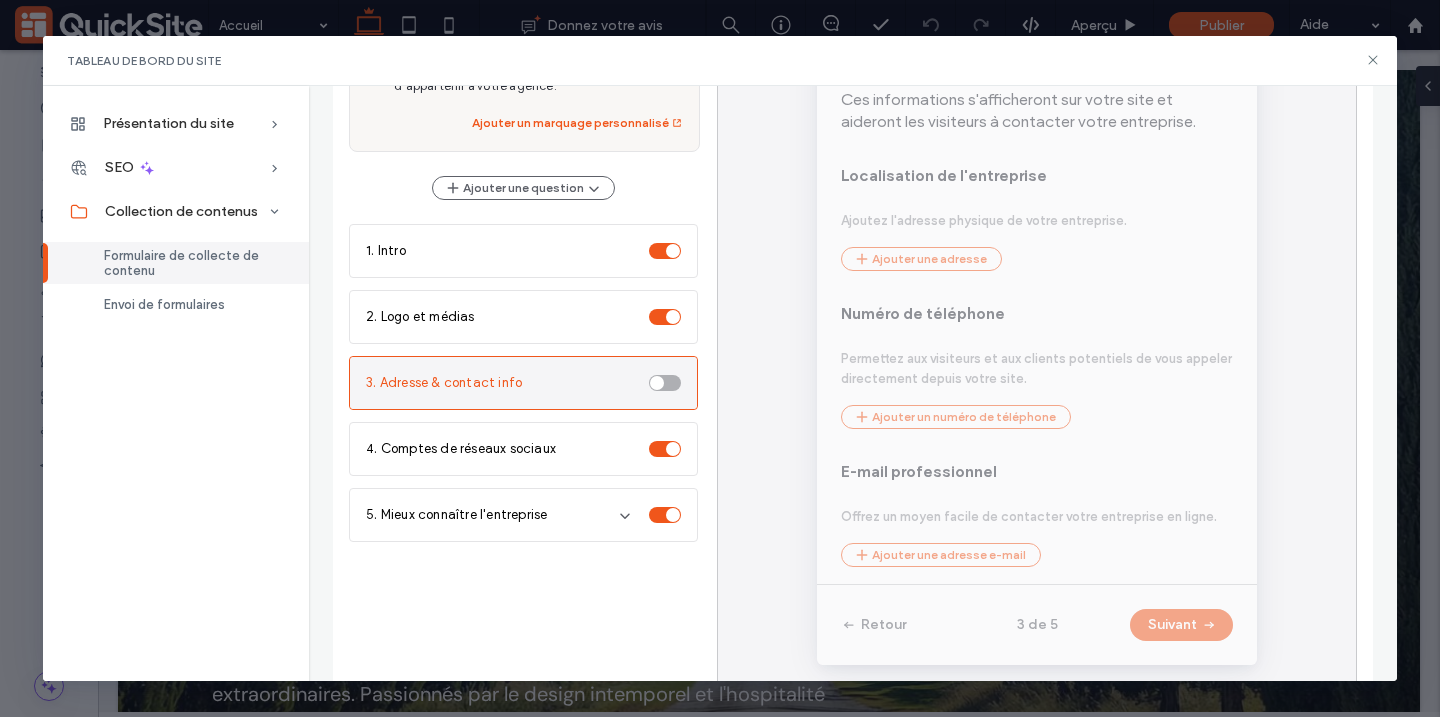 click at bounding box center (665, 383) 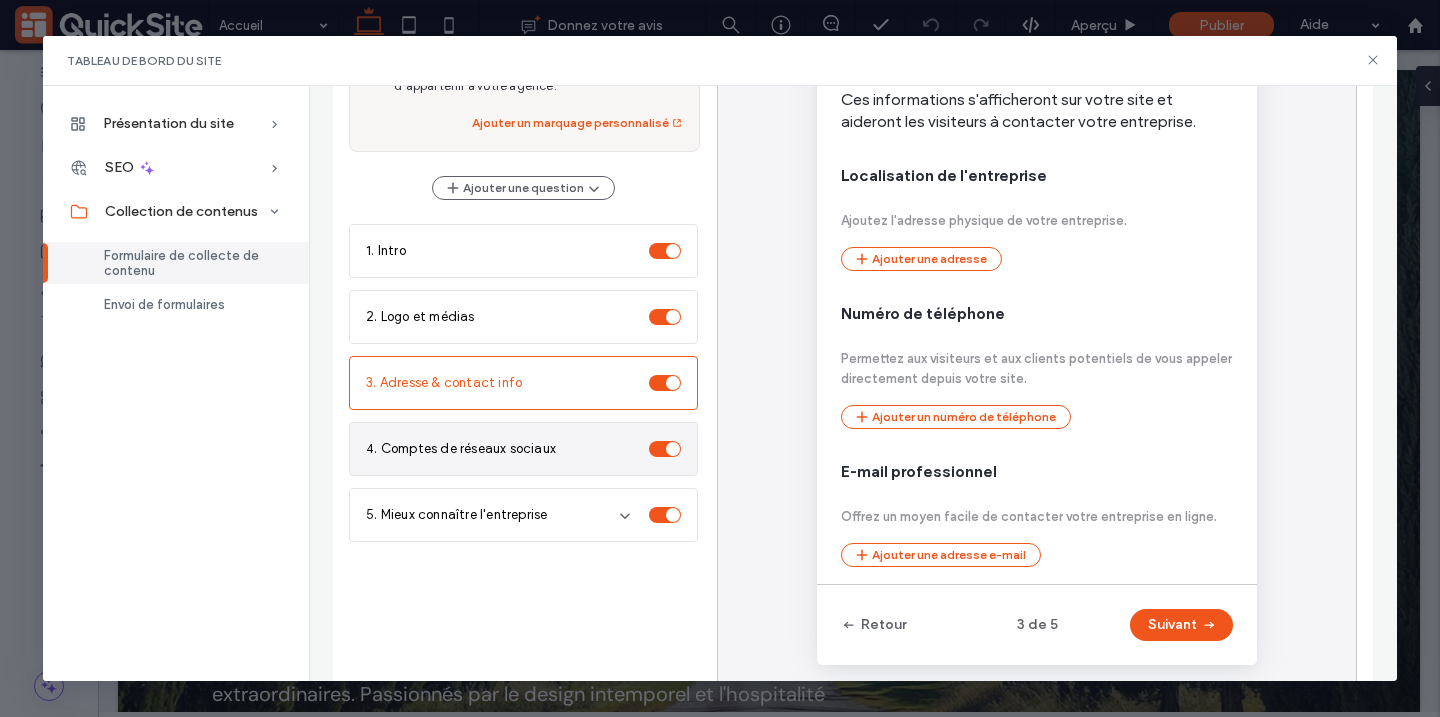 click on "4. Comptes de réseaux sociaux" at bounding box center (503, 449) 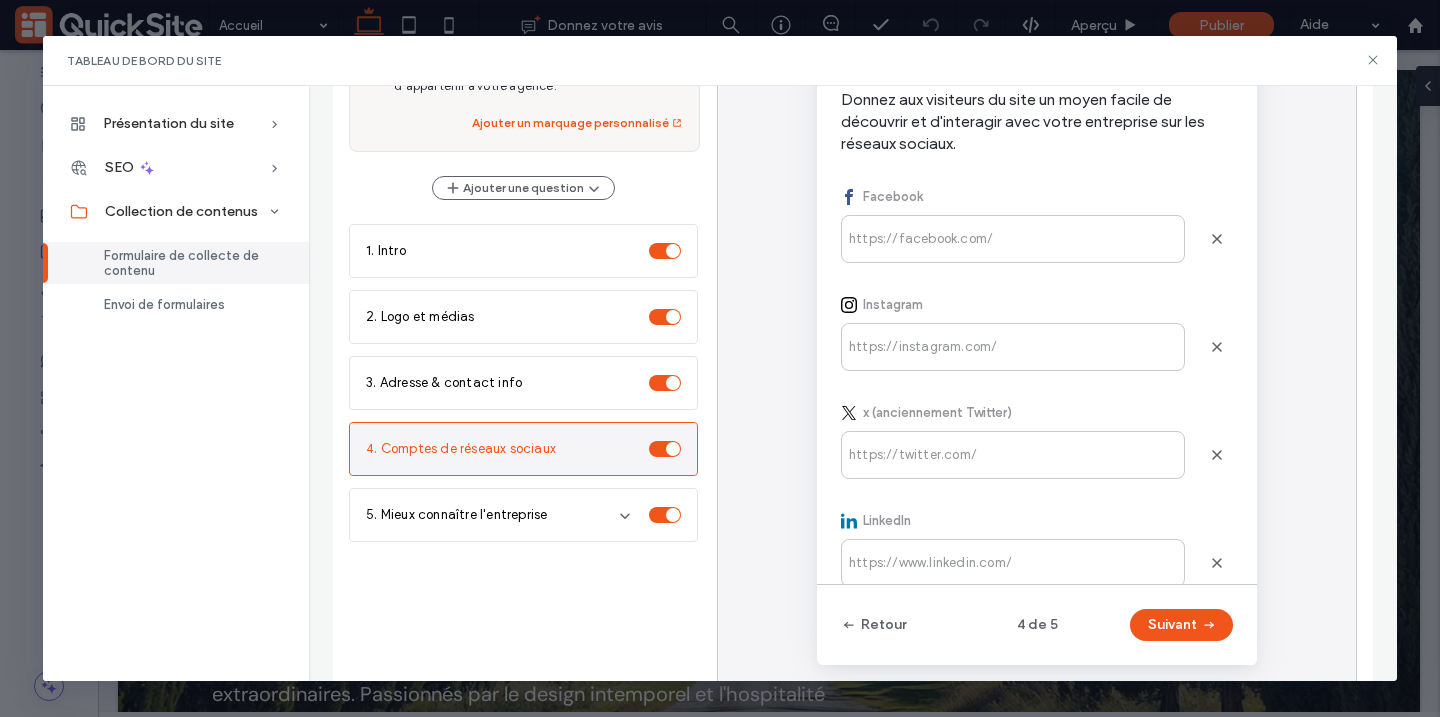click at bounding box center (673, 449) 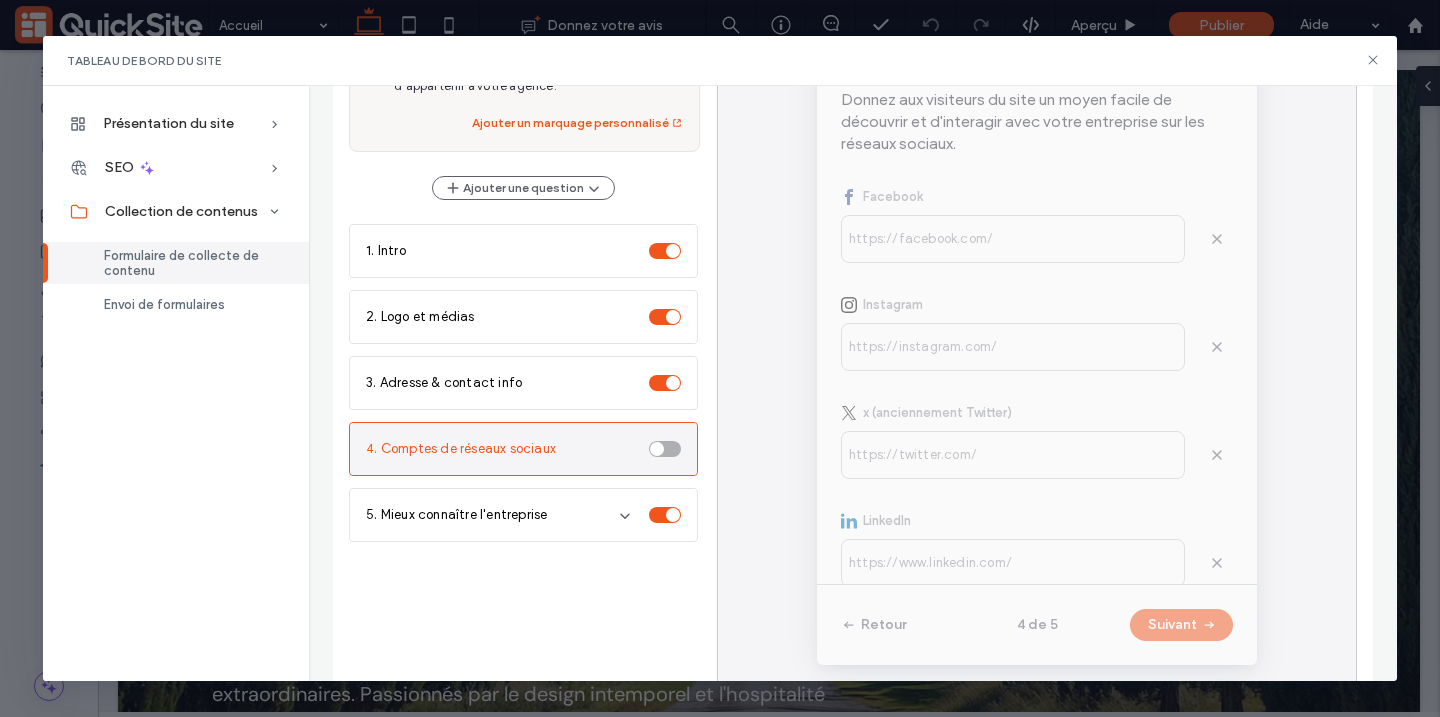 click at bounding box center (657, 449) 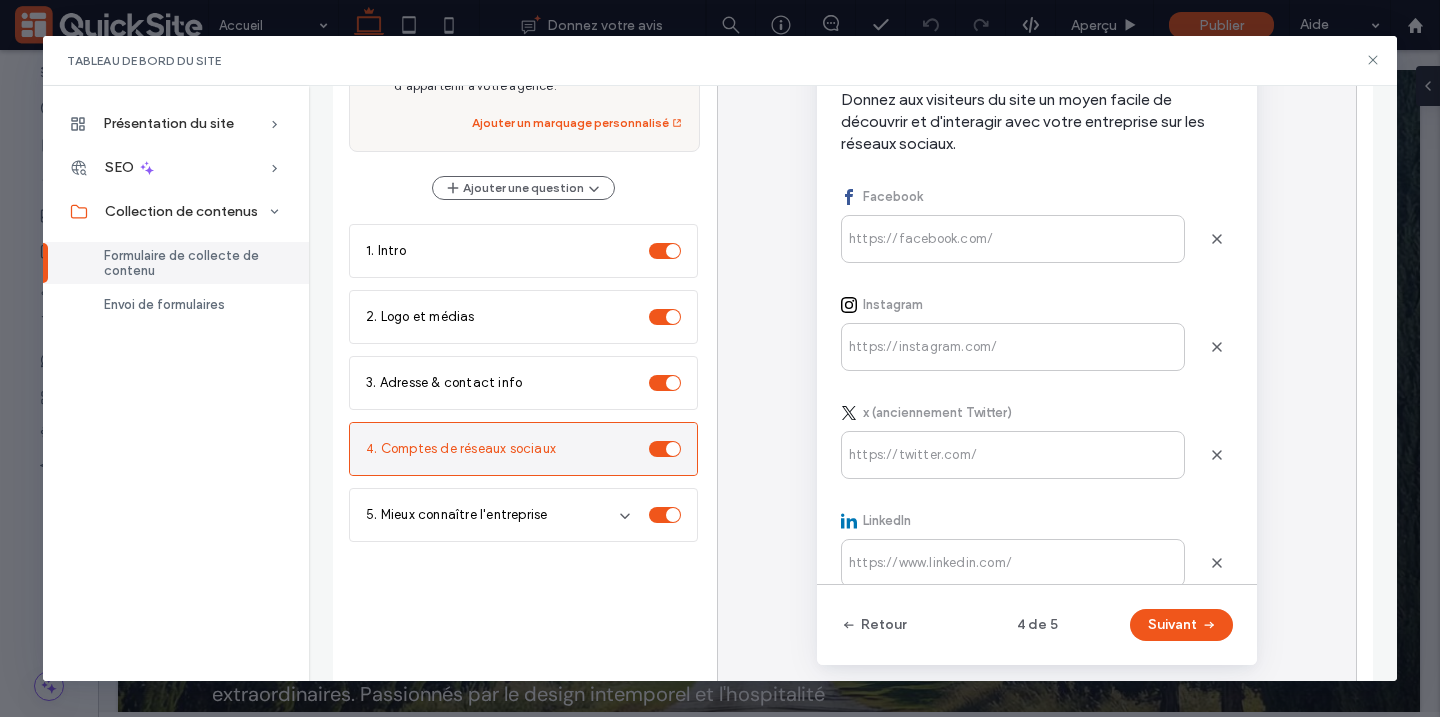 click on "4. Comptes de réseaux sociaux" at bounding box center [503, 449] 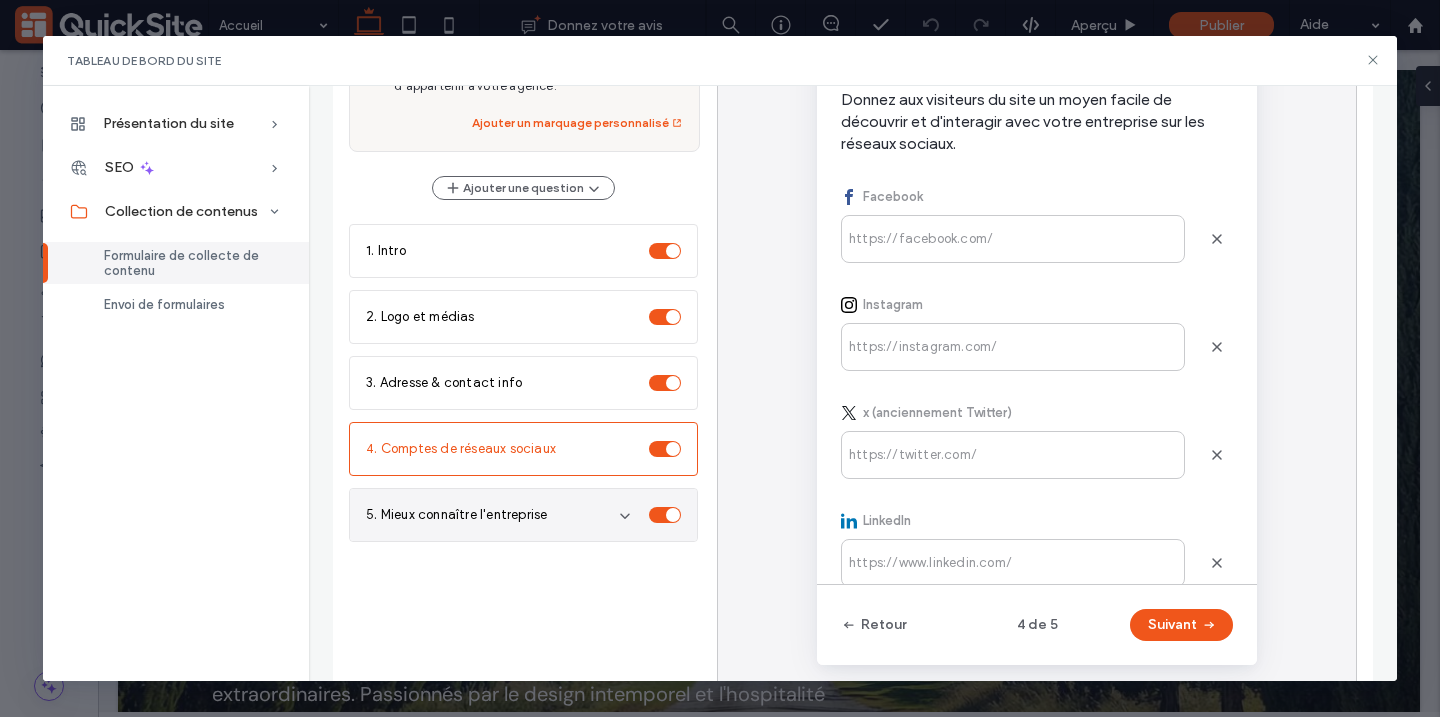 click on "5. Mieux connaître l'entreprise" at bounding box center [483, 515] 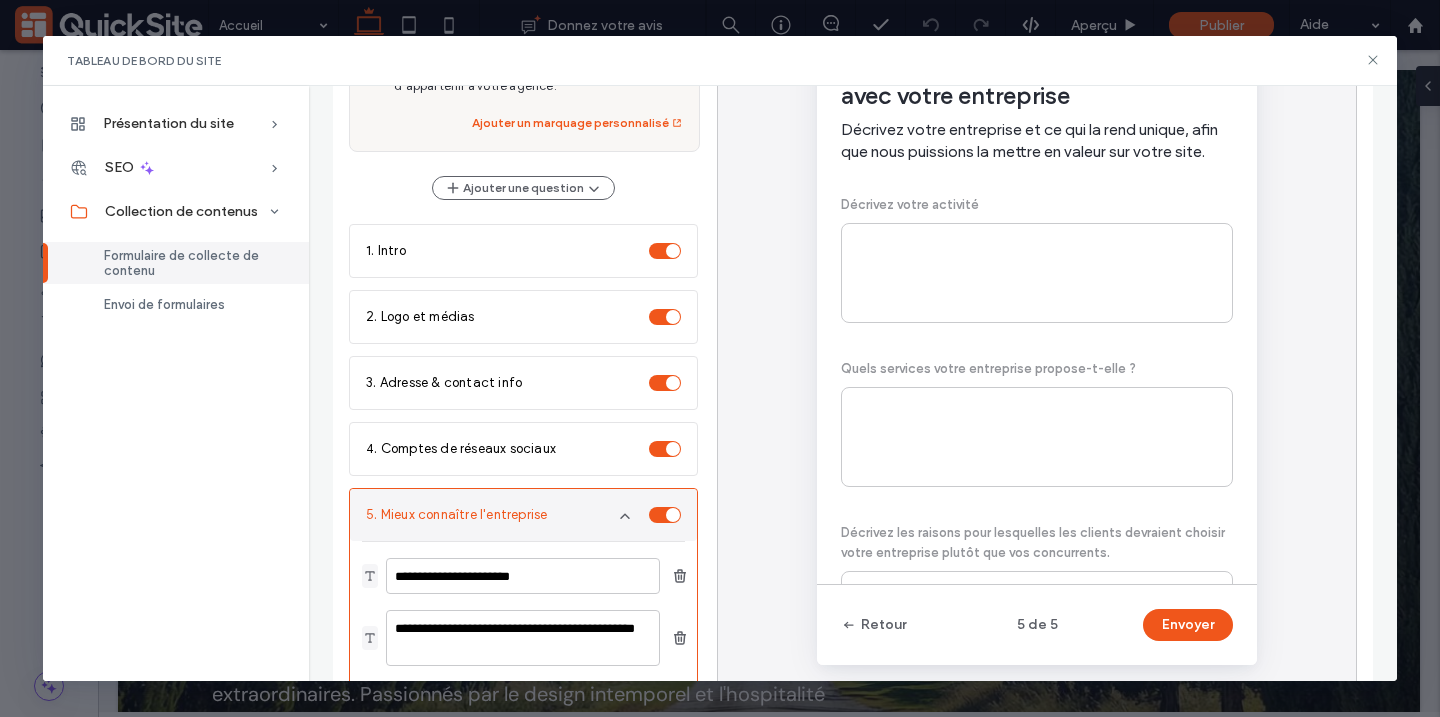 scroll, scrollTop: 448, scrollLeft: 0, axis: vertical 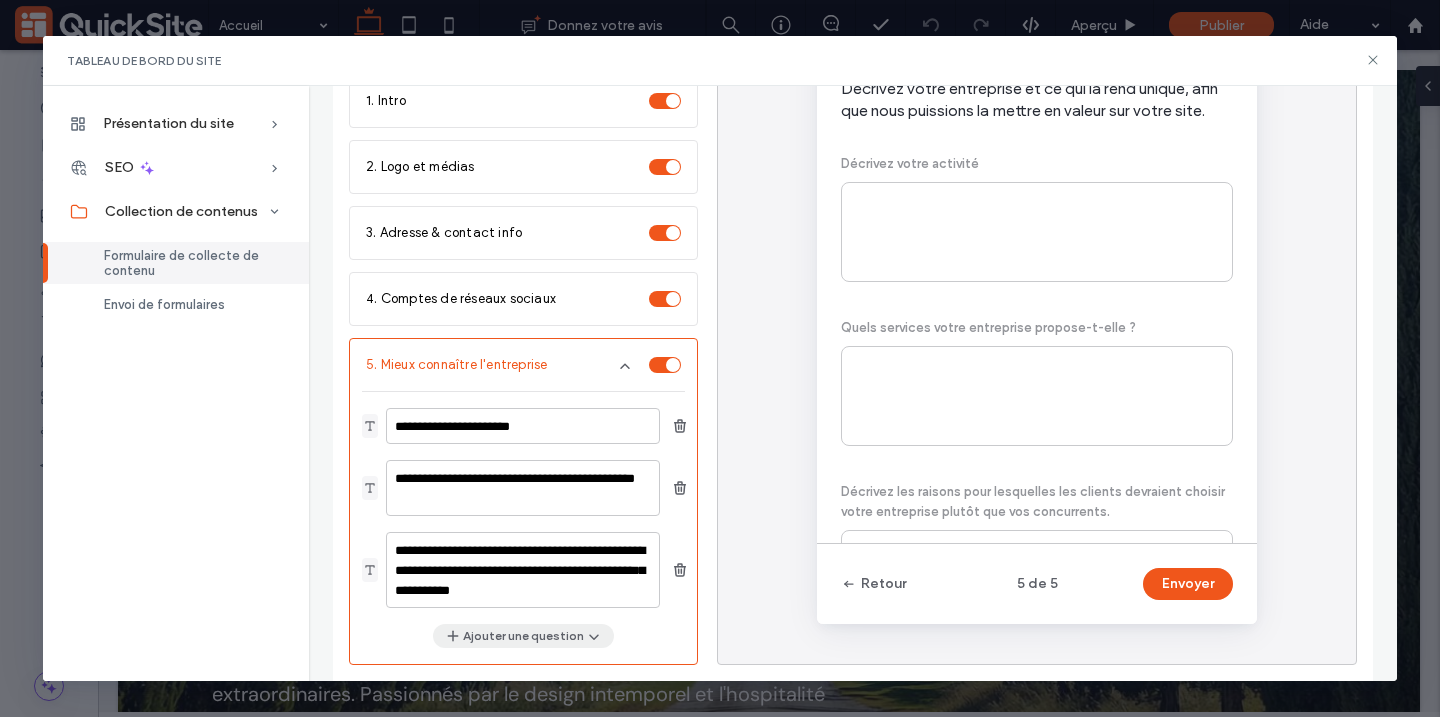click 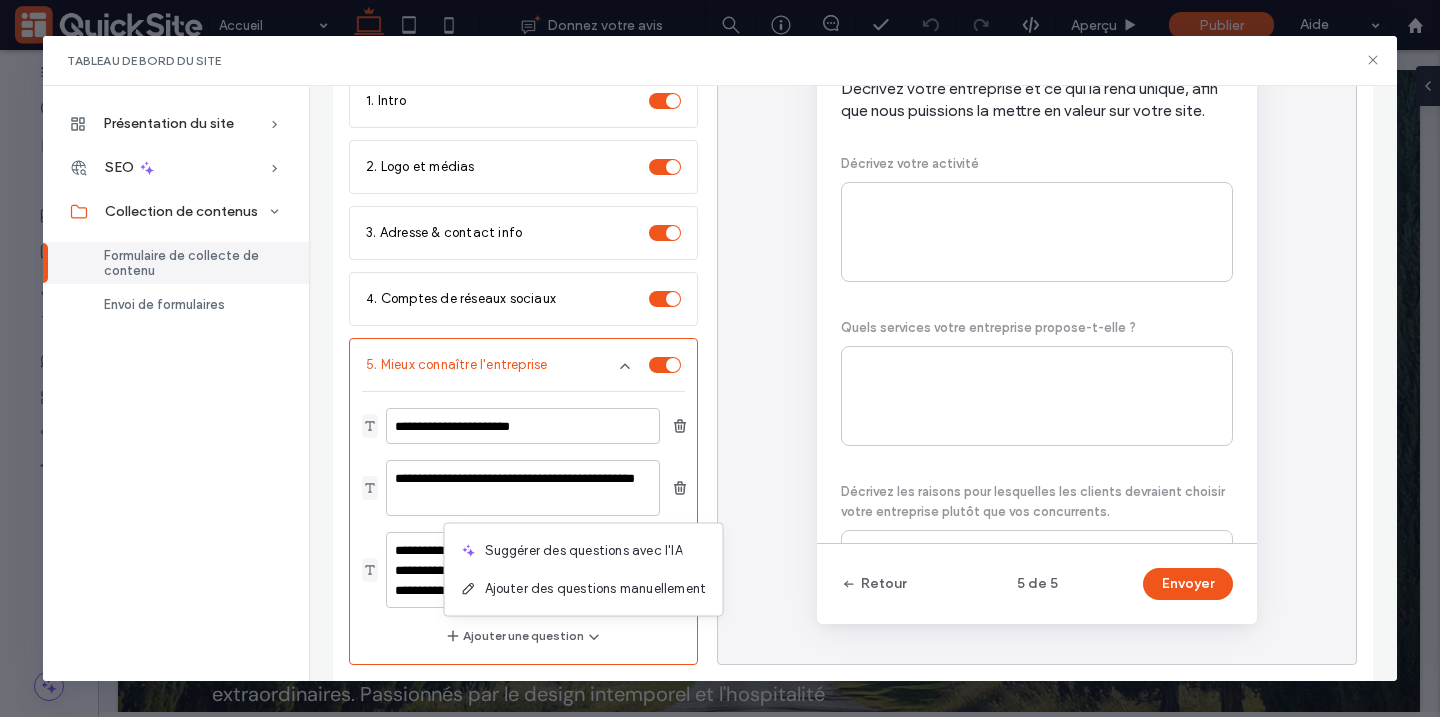 click on "**********" at bounding box center (523, 369) 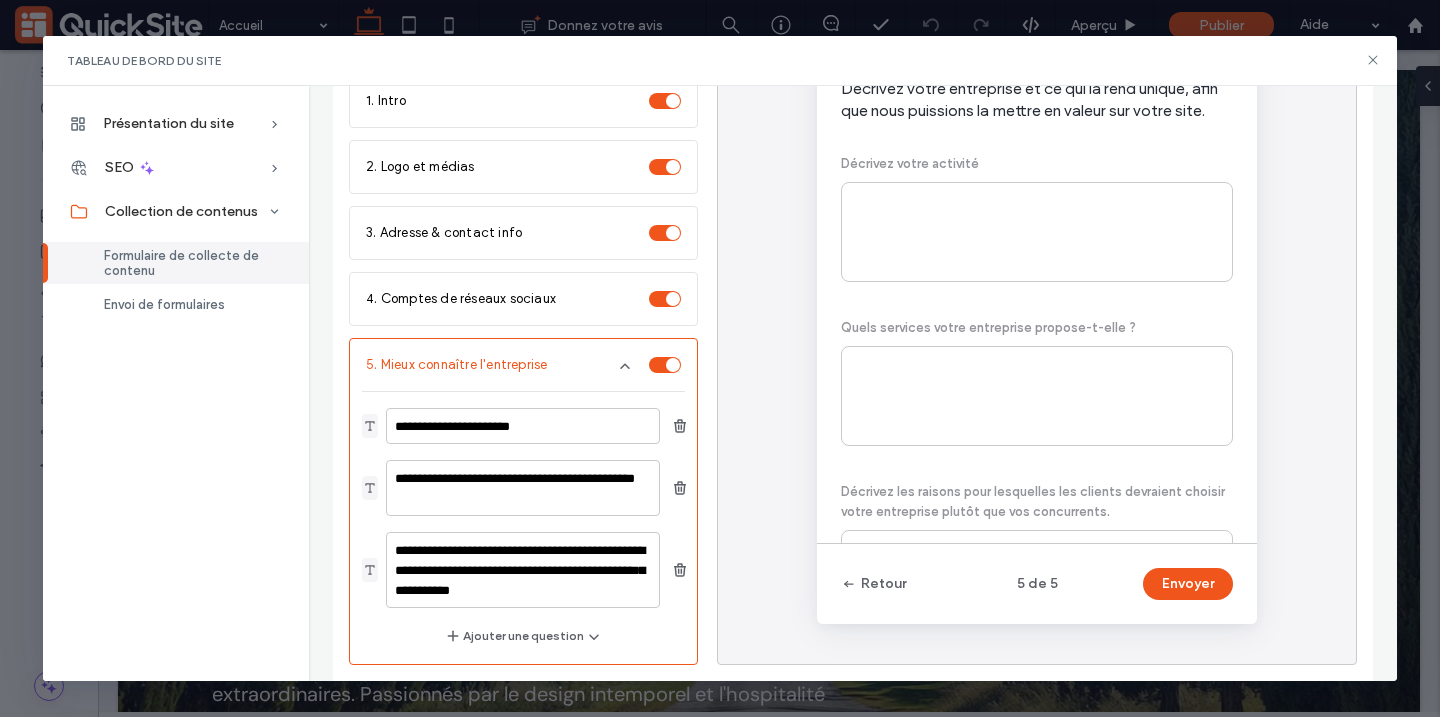 scroll, scrollTop: 0, scrollLeft: 0, axis: both 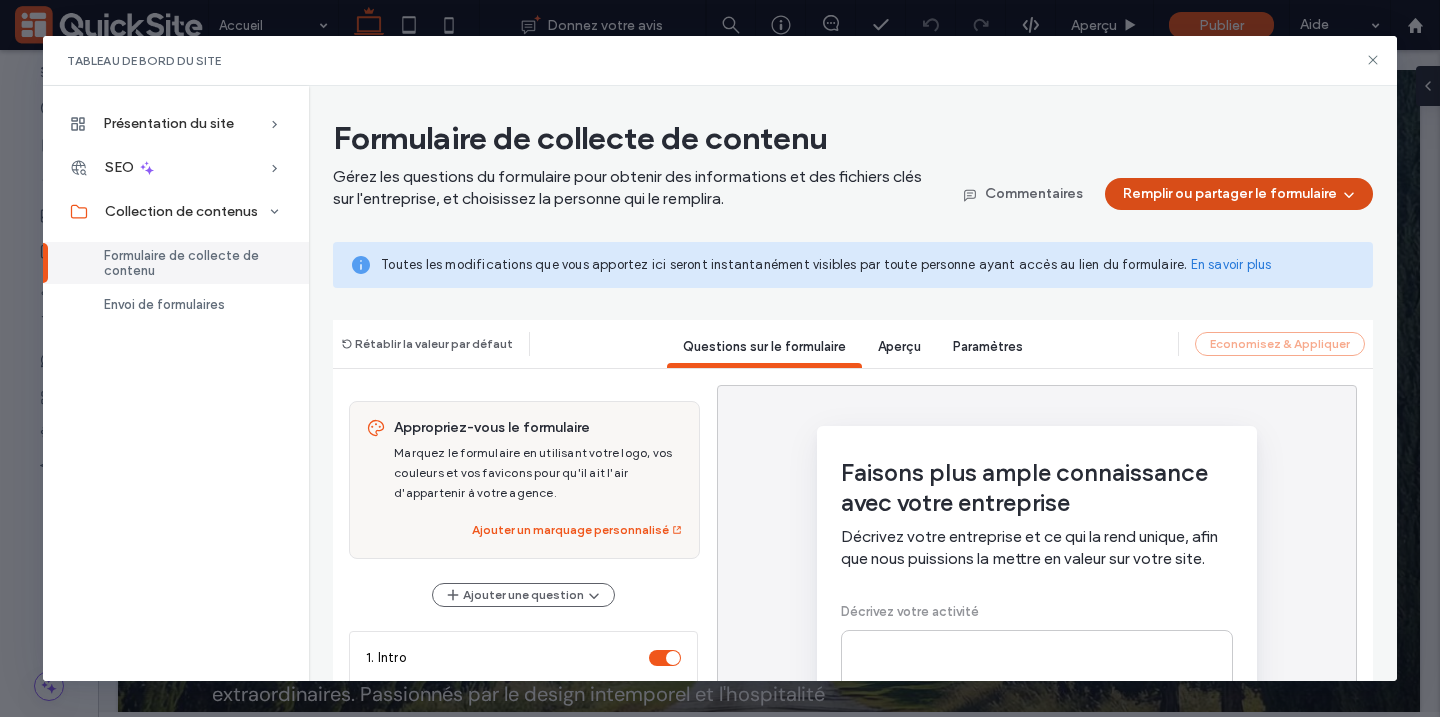 click on "Remplir ou partager le formulaire" at bounding box center [1239, 194] 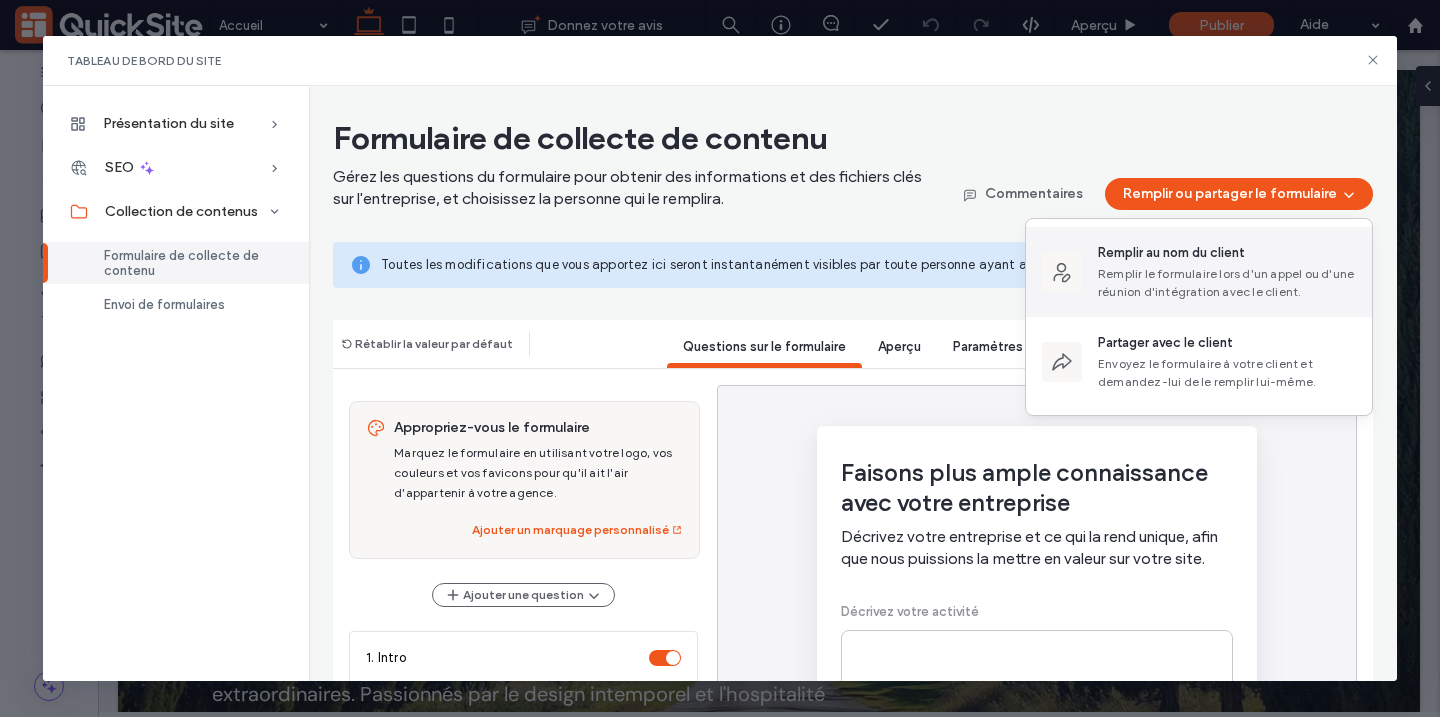 click on "Remplir le formulaire lors d'un appel ou d'une réunion d'intégration avec le client." at bounding box center (1227, 283) 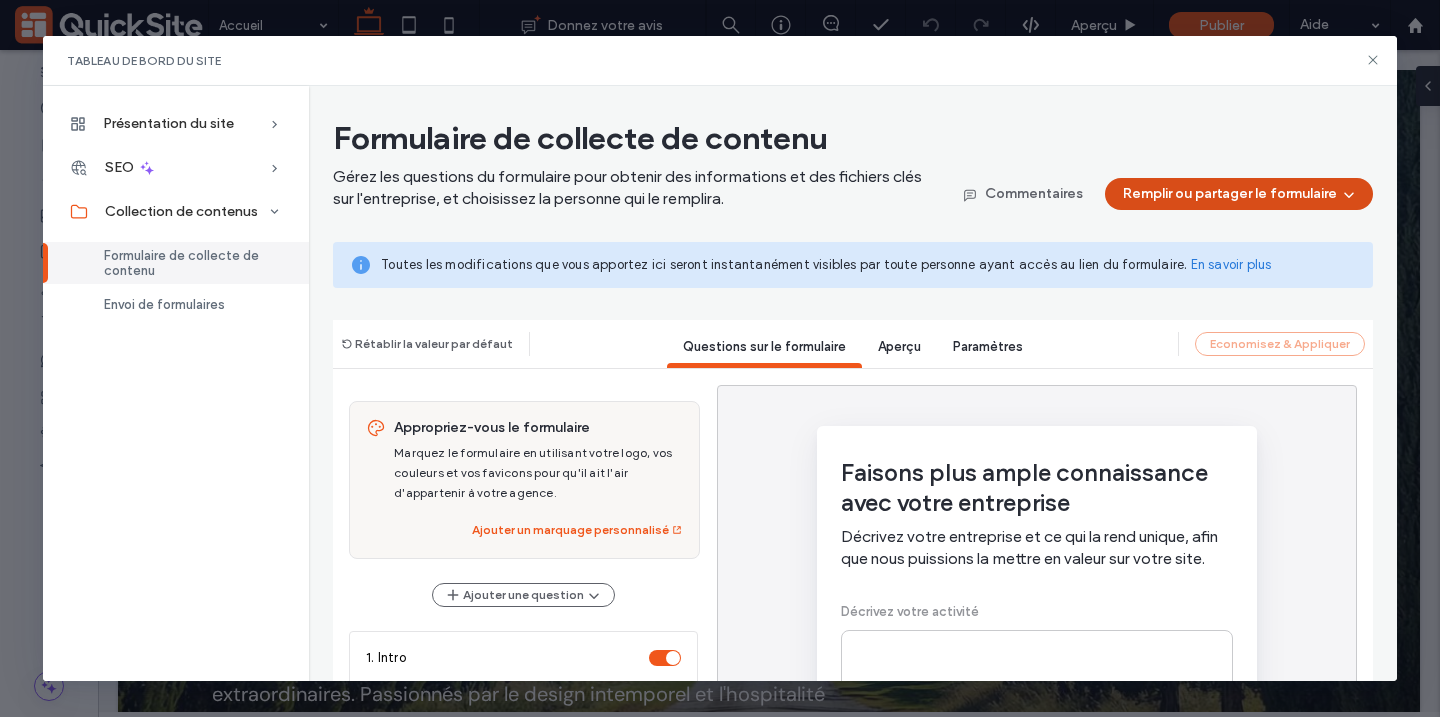 click on "Remplir ou partager le formulaire" at bounding box center (1239, 194) 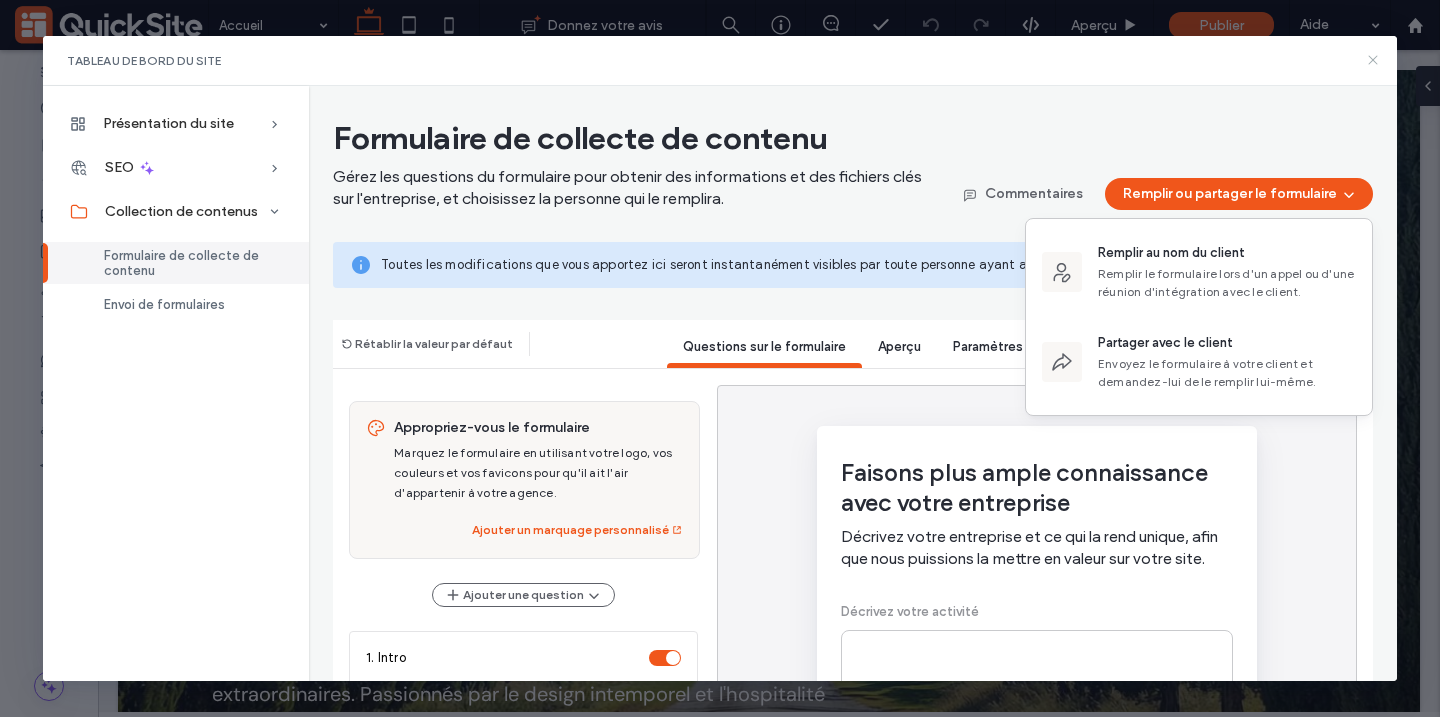 drag, startPoint x: 1379, startPoint y: 61, endPoint x: 1280, endPoint y: 11, distance: 110.909874 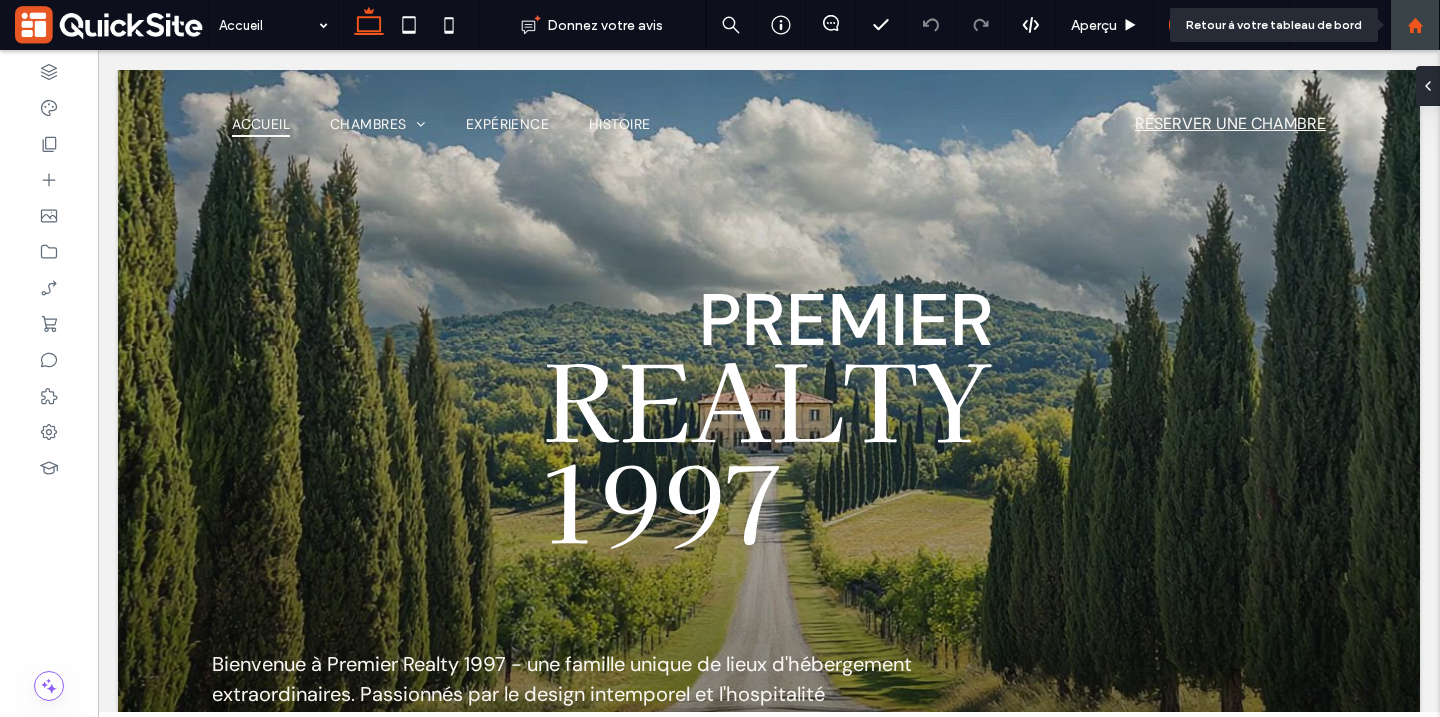 click at bounding box center (1415, 25) 